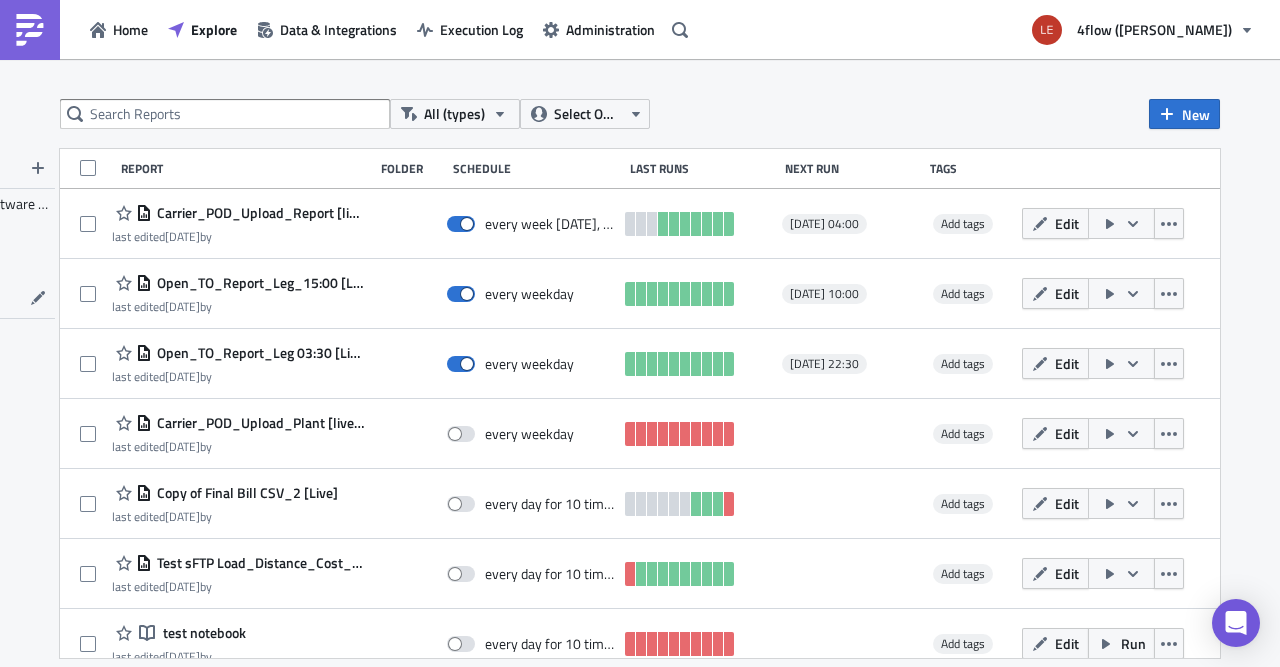 scroll, scrollTop: 0, scrollLeft: 0, axis: both 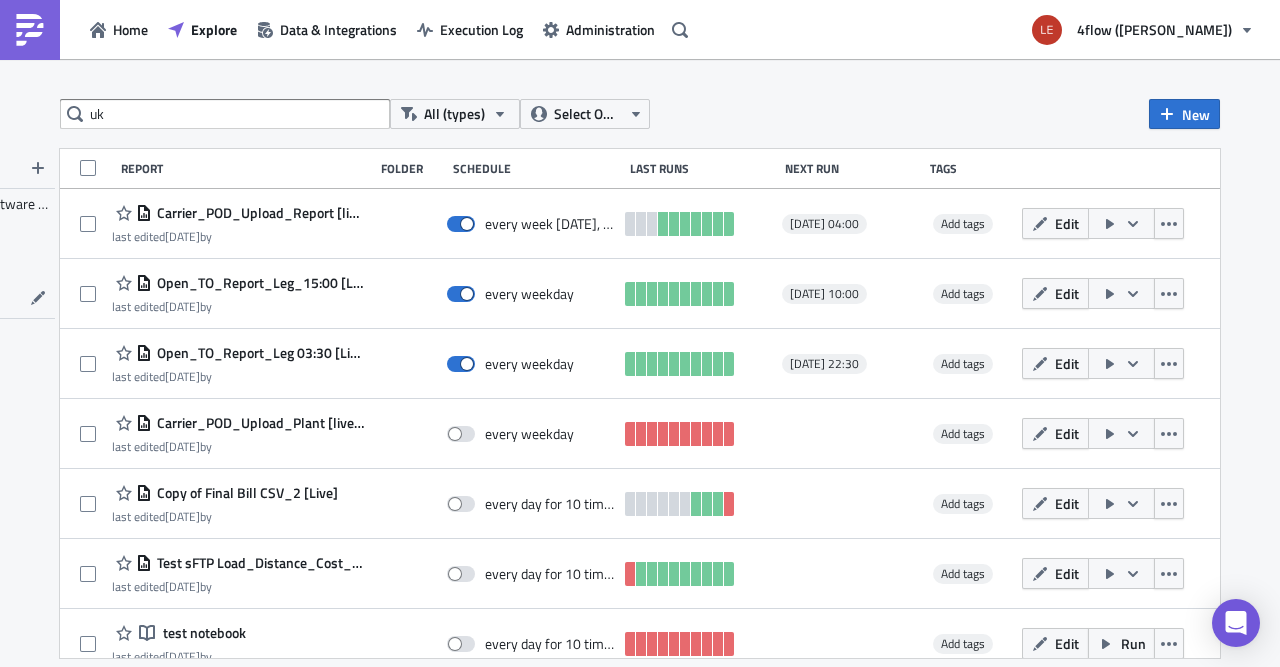 type on "uk" 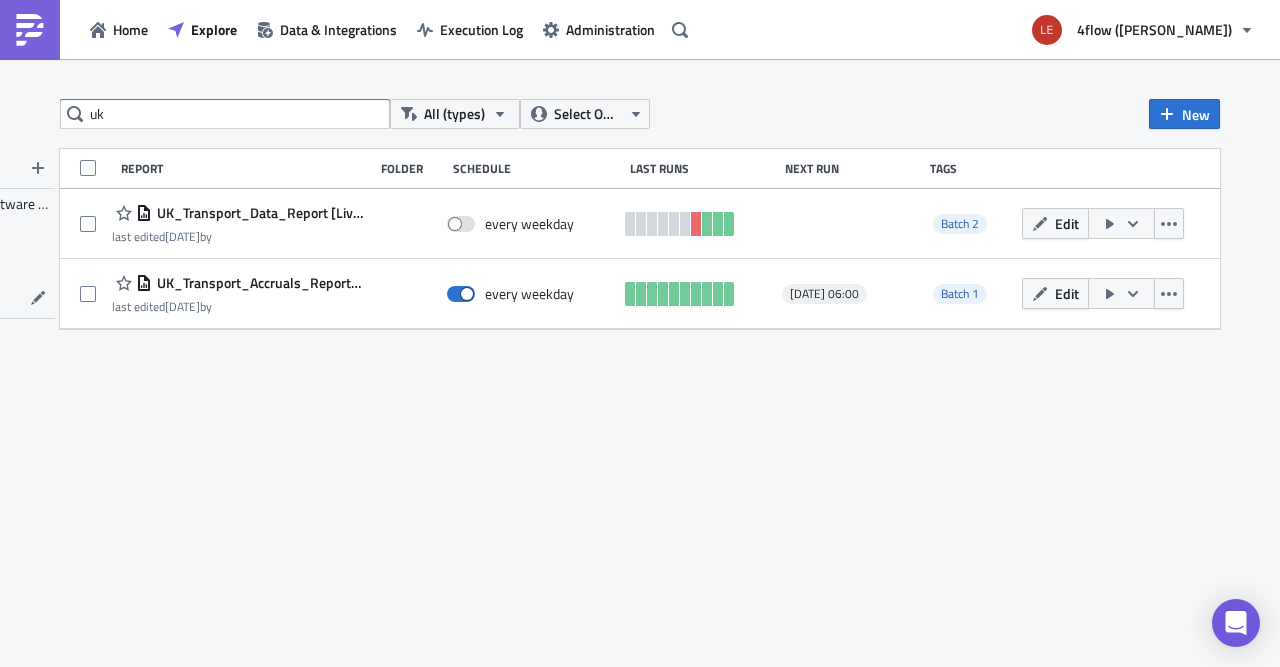 click on "uk All (types) Select Owner New FOLDERS 4flow Software KAM TAGS Batch  4 Batch 1 Batch 2 Batch 3 Report Folder Schedule Last Runs Next Run Tags UK_Transport_Data_Report [Live] last edited  [DATE]  by    every weekday  Batch 2 Edit UK_Transport_Accruals_Report_Control_Tower [Live] last edited  [DATE]  by    every weekday  [DATE] 06:00 Batch 1 Edit" at bounding box center (640, 364) 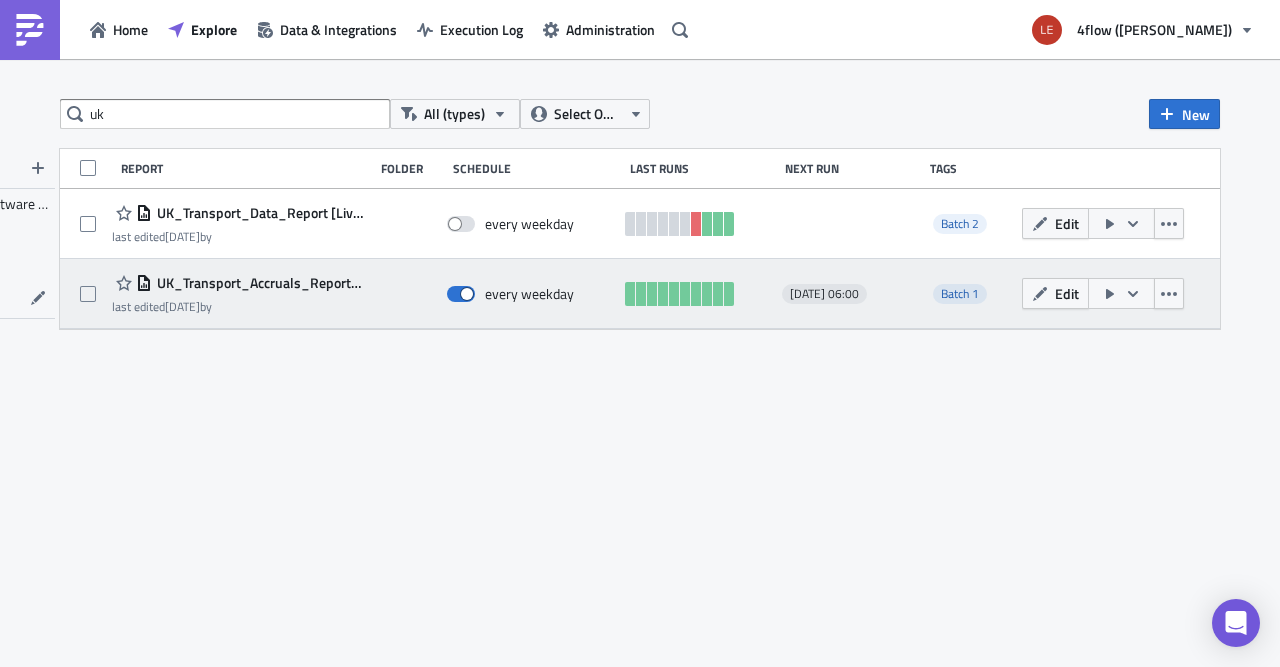 click on "UK_Transport_Accruals_Report_Control_Tower [Live]" at bounding box center (258, 283) 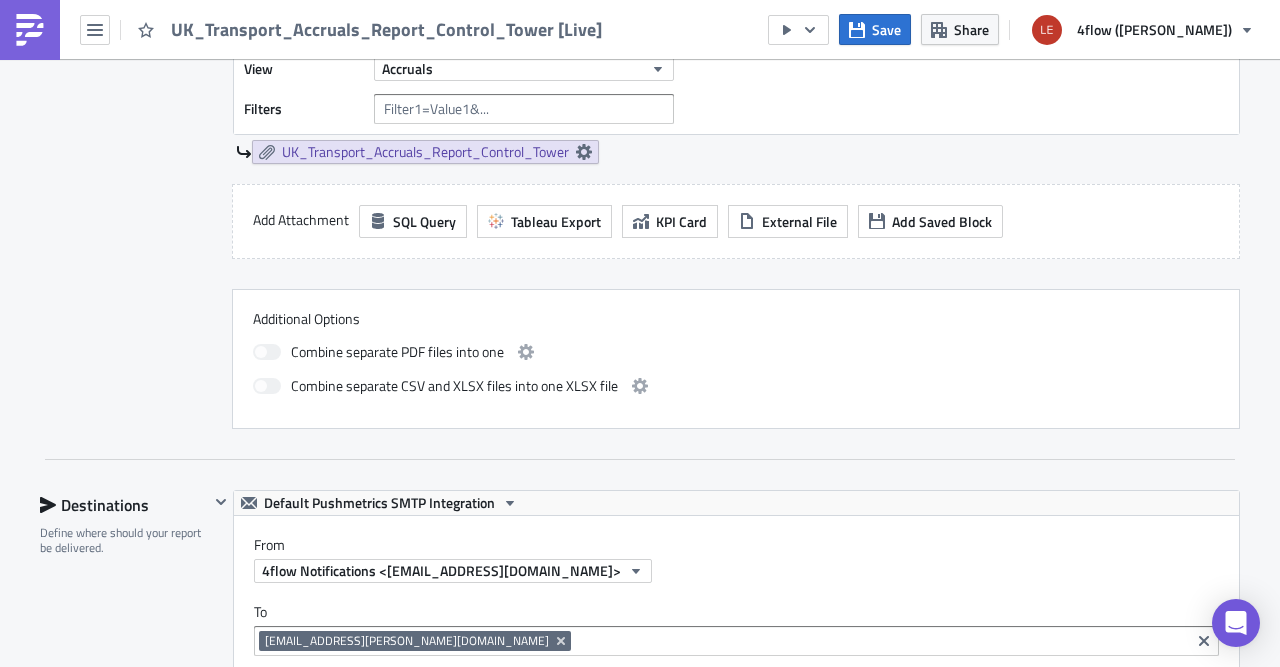 scroll, scrollTop: 1408, scrollLeft: 0, axis: vertical 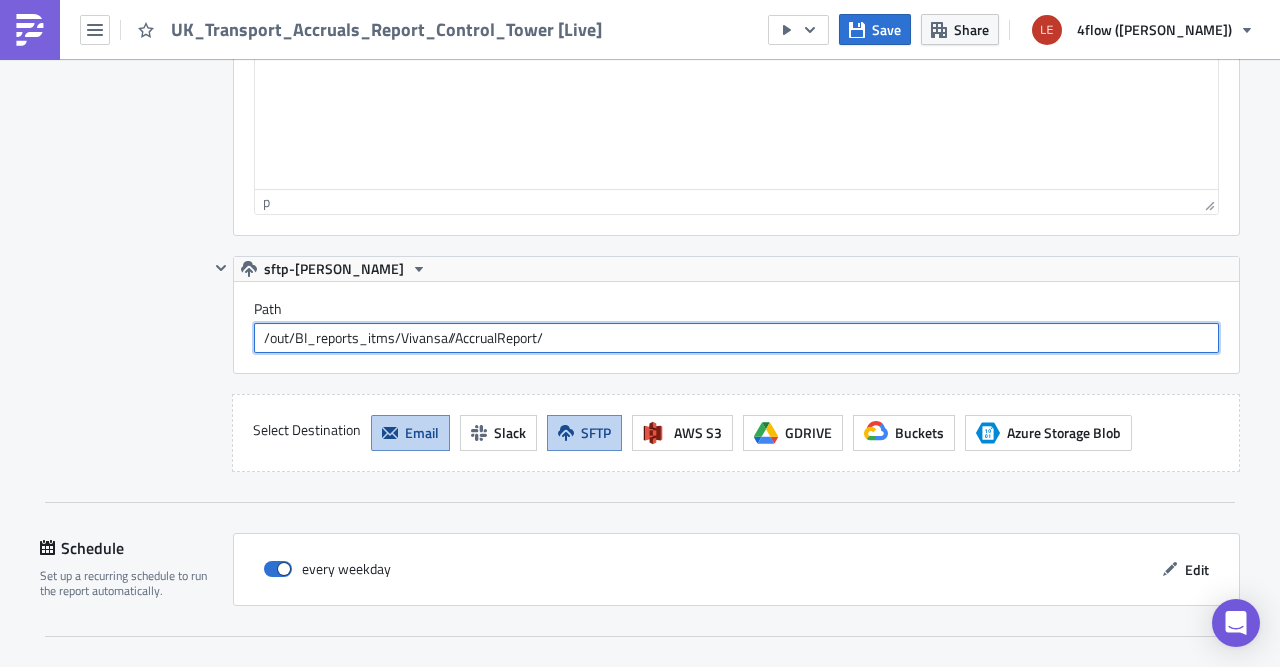 drag, startPoint x: 600, startPoint y: 327, endPoint x: 52, endPoint y: 335, distance: 548.0584 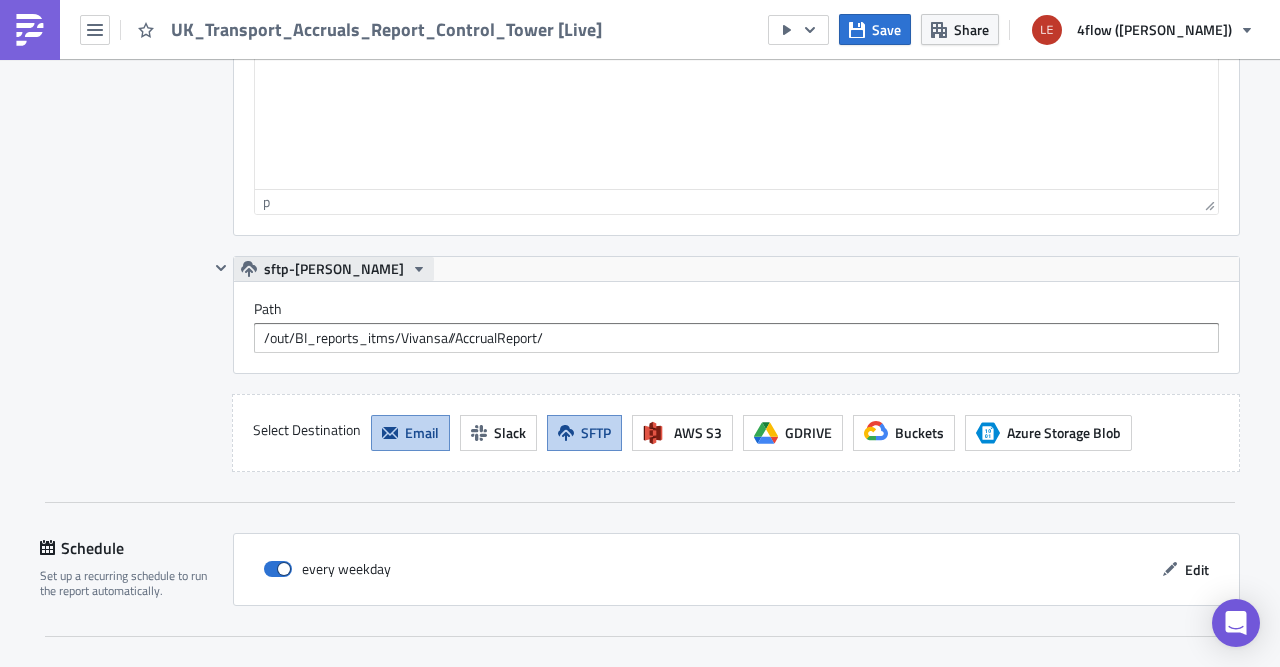 click on "sftp-[PERSON_NAME]" at bounding box center (334, 269) 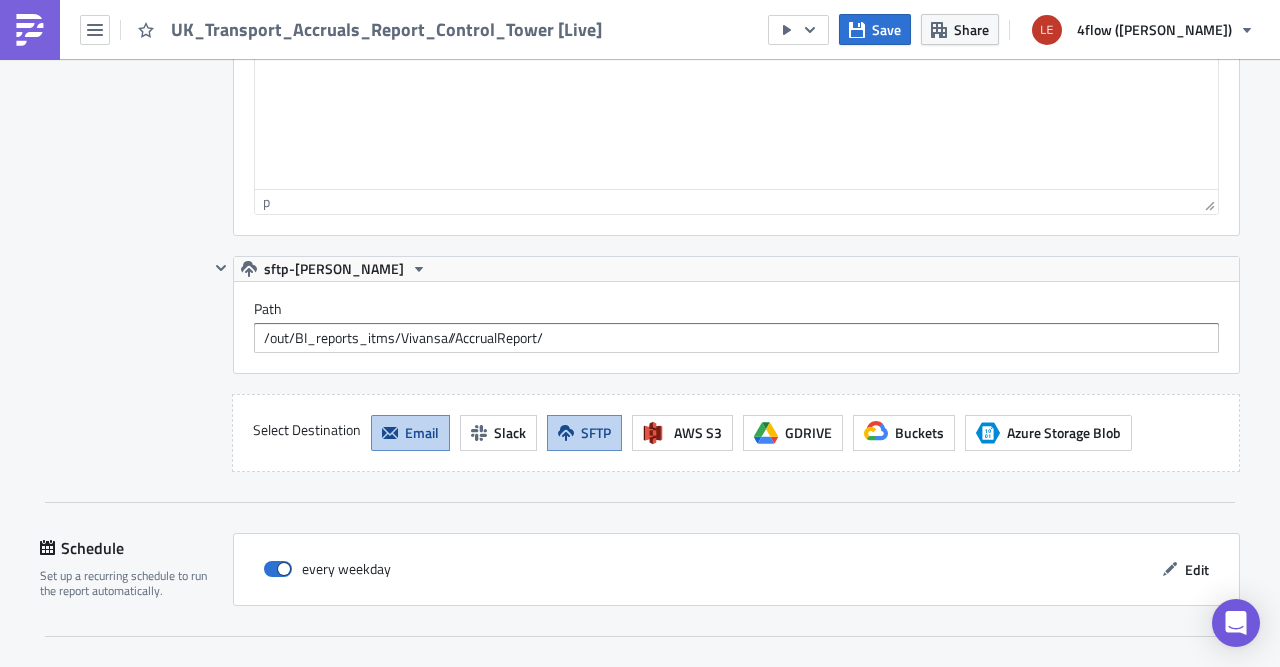 click on "Destinations Define where should your report be delivered." at bounding box center (124, -38) 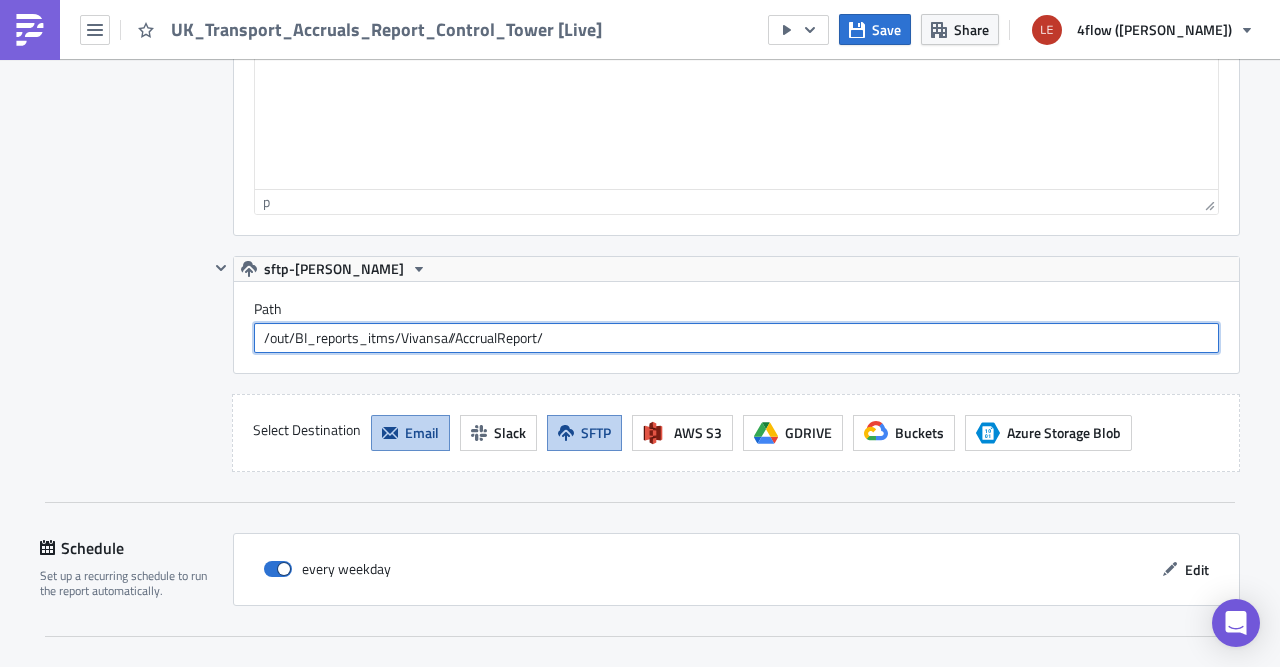 click on "/out/BI_reports_itms/Vivansa//AccrualReport/" at bounding box center [736, 338] 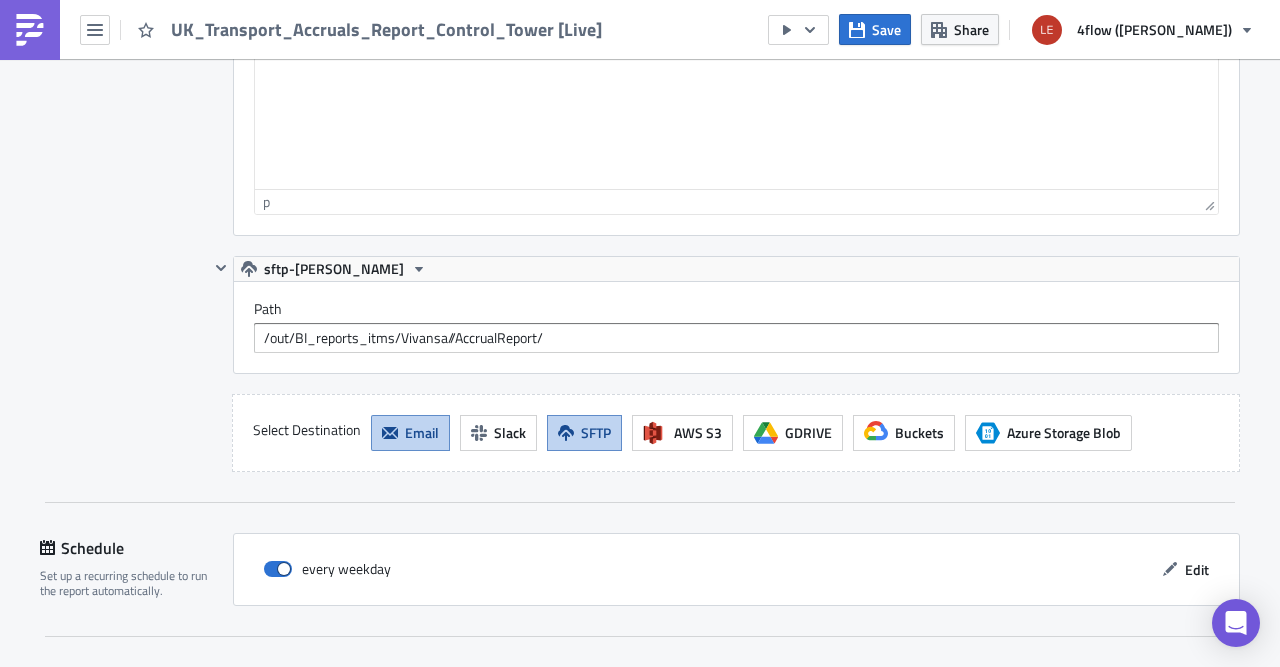 click on "Destinations Define where should your report be delivered." at bounding box center [124, -38] 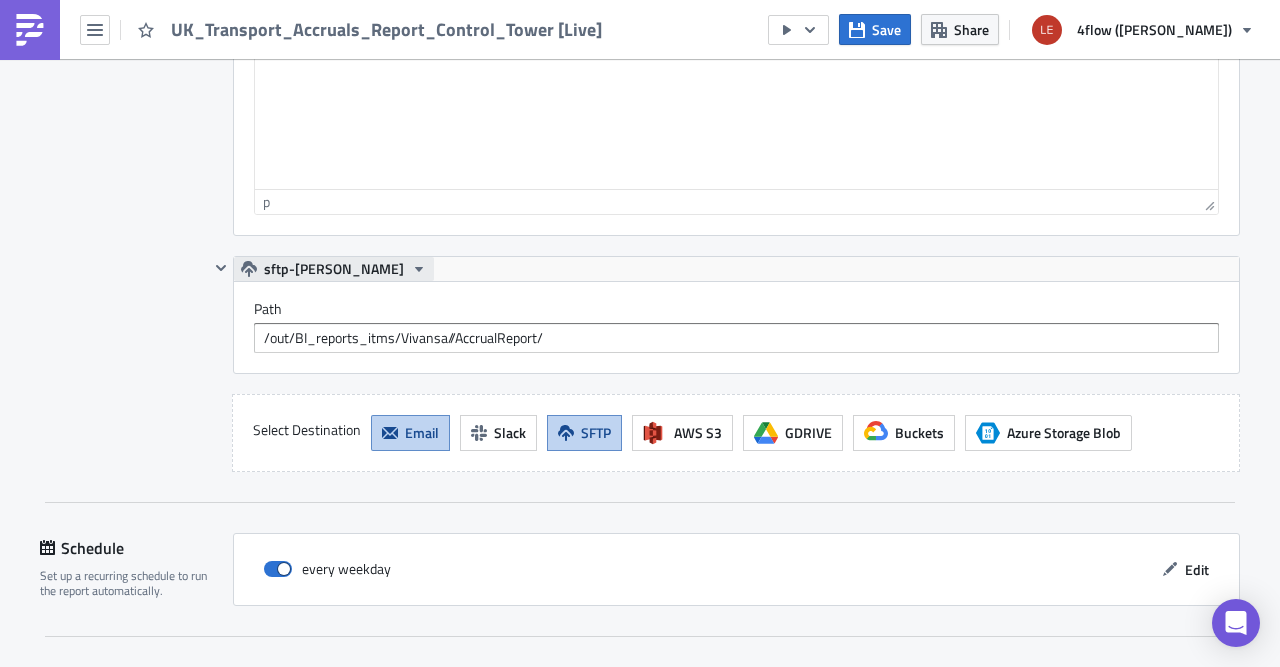 click 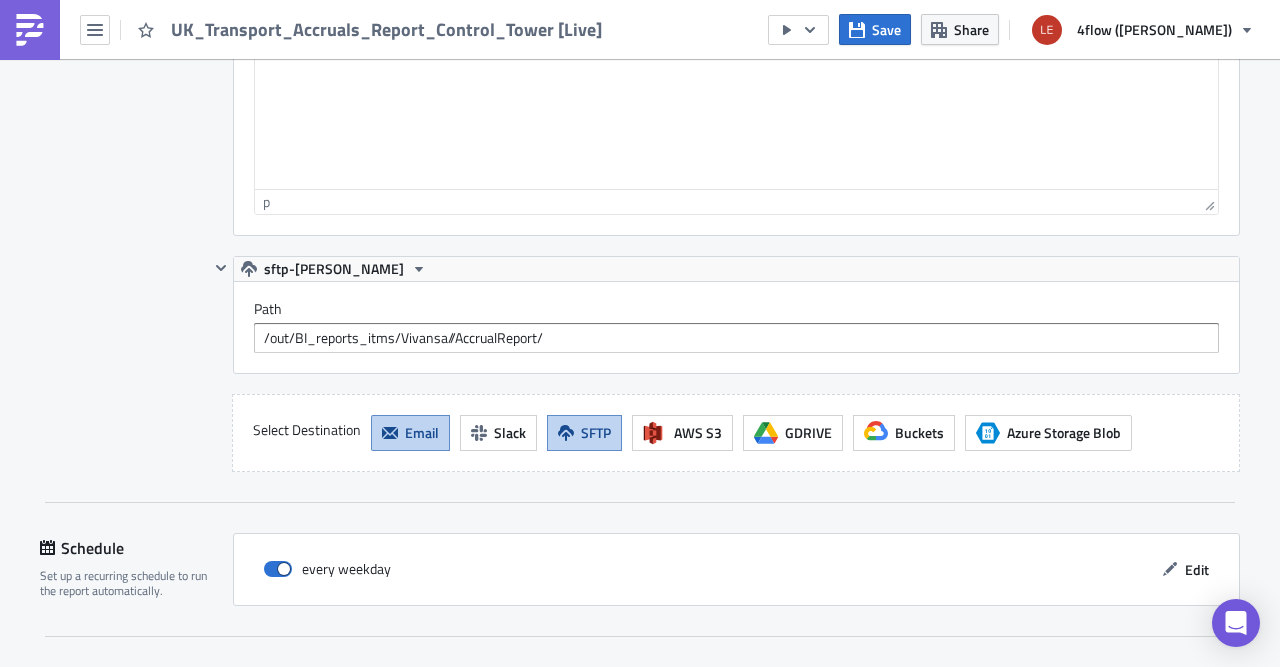 click on "Destinations Define where should your report be delivered." at bounding box center [124, -38] 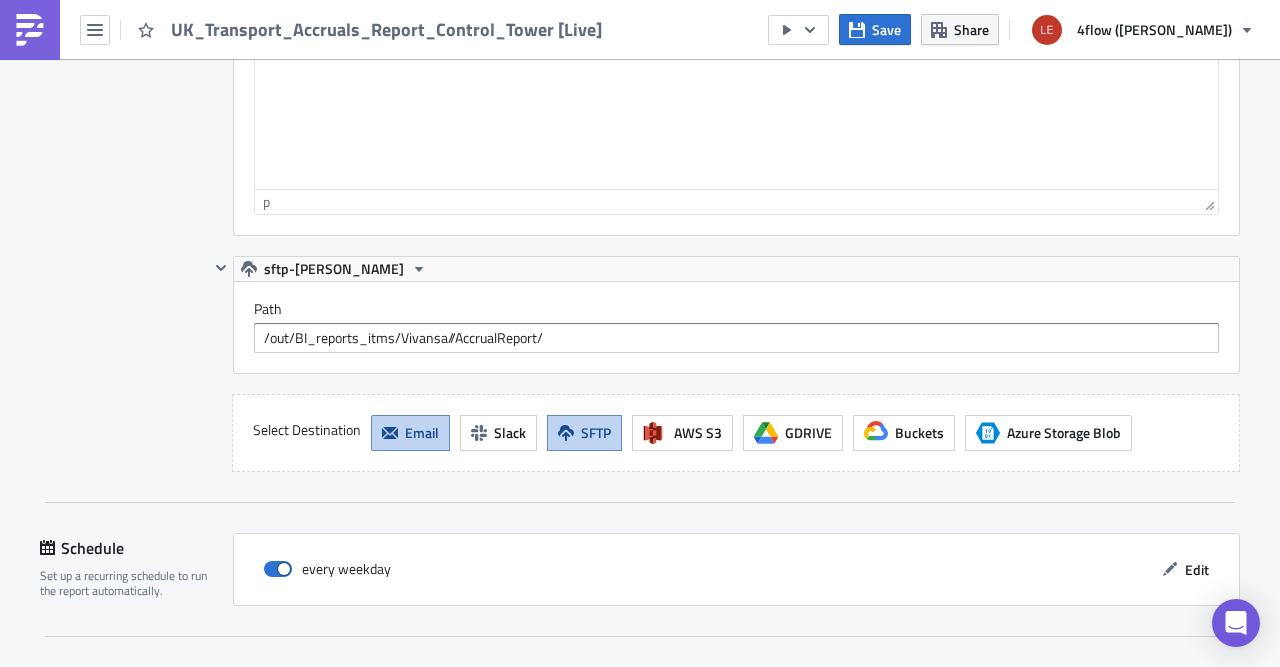 click on "Path   /out/BI_reports_itms/Vivansa//AccrualReport/" at bounding box center (736, 327) 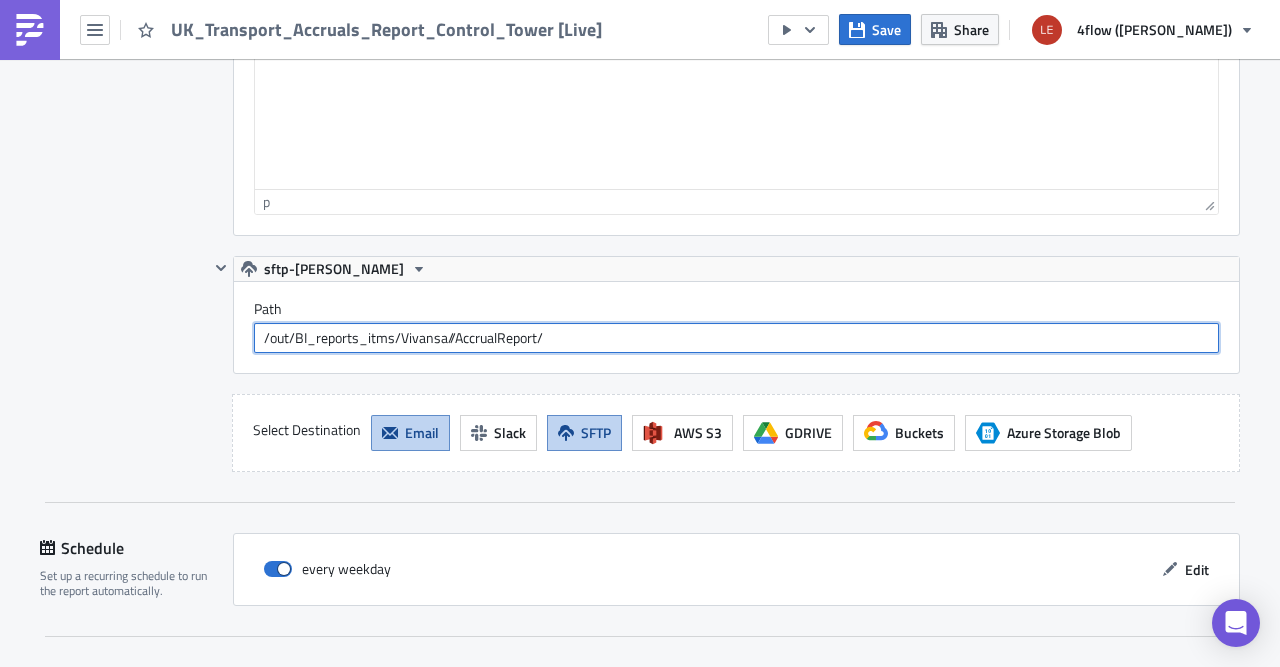 click on "/out/BI_reports_itms/Vivansa//AccrualReport/" at bounding box center (736, 338) 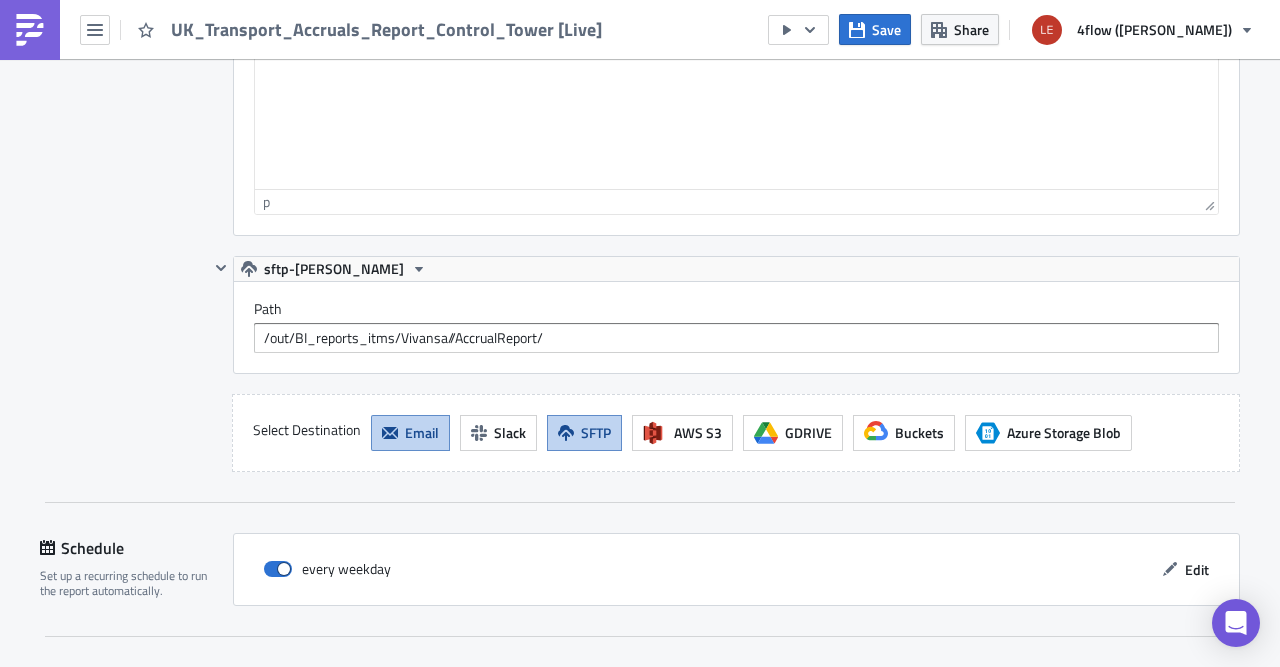 click on "Destinations Define where should your report be delivered." at bounding box center [124, -38] 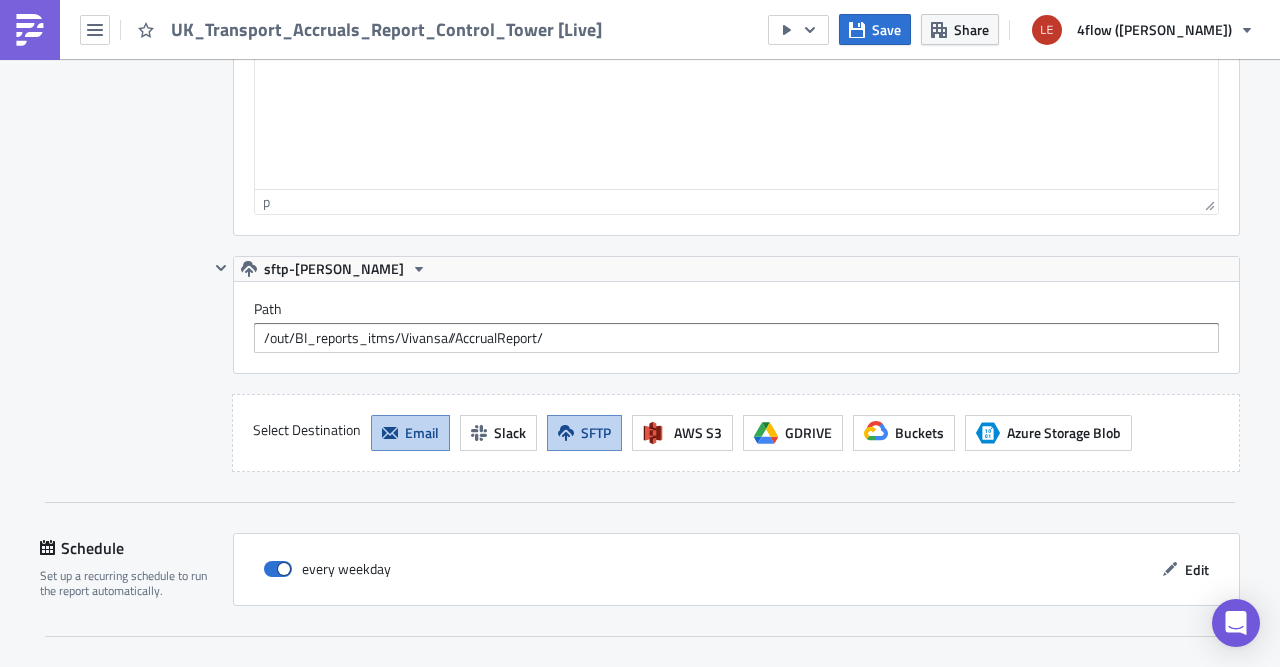 click on "Destinations Define where should your report be delivered." at bounding box center (124, -38) 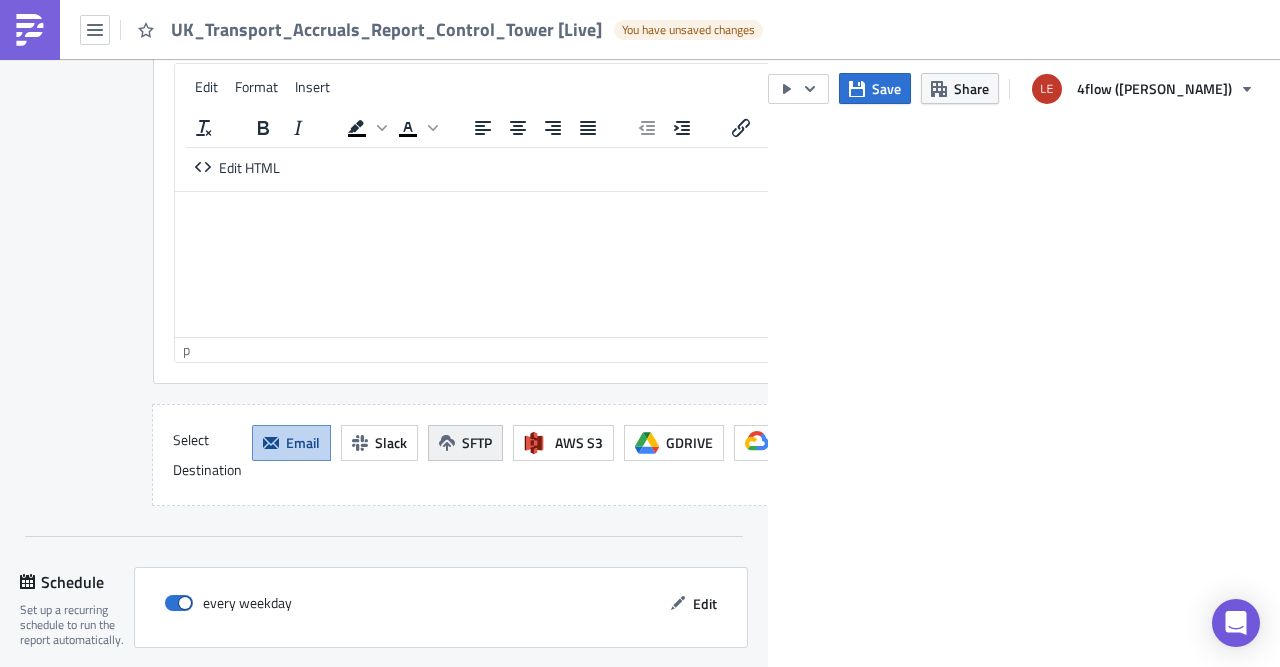 click on "SFTP" at bounding box center [465, 443] 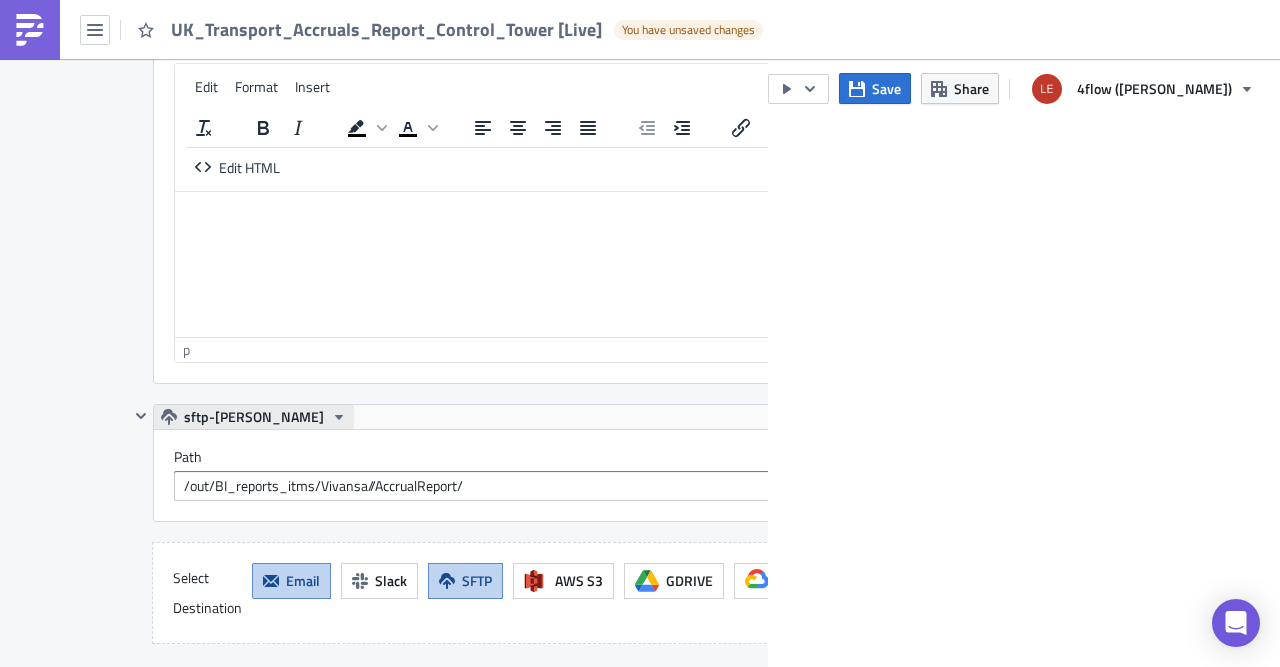 click 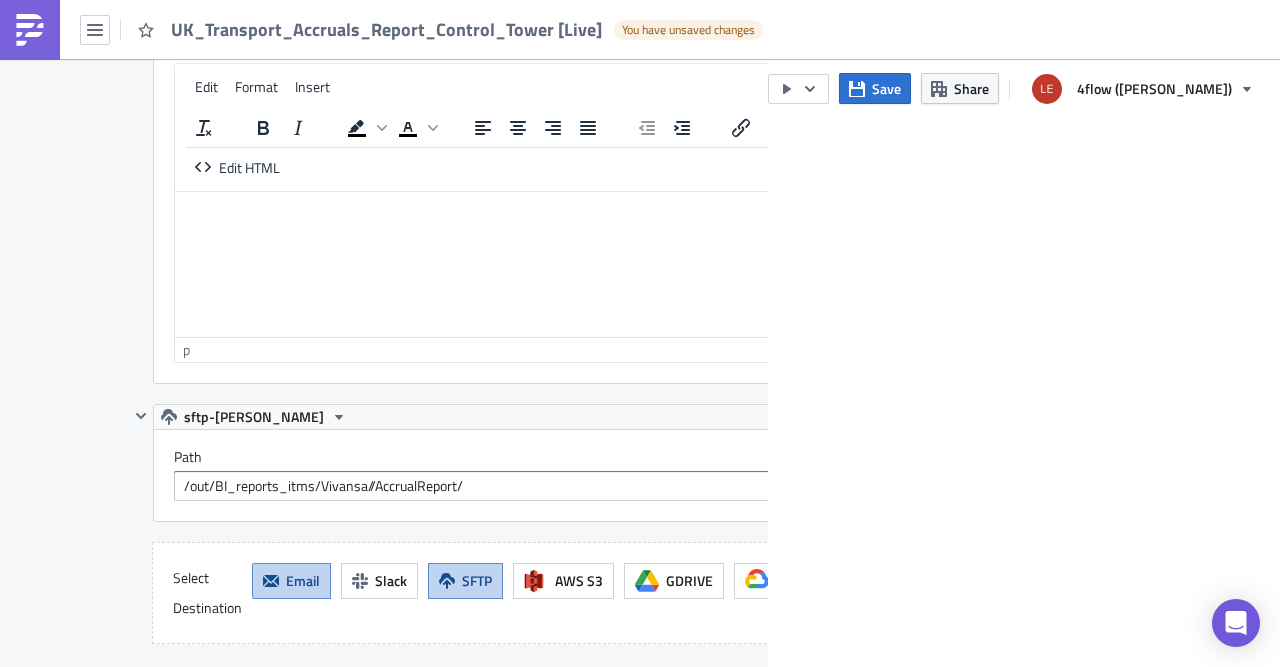 click on "Destinations Define where should your report be delivered." at bounding box center (74, 122) 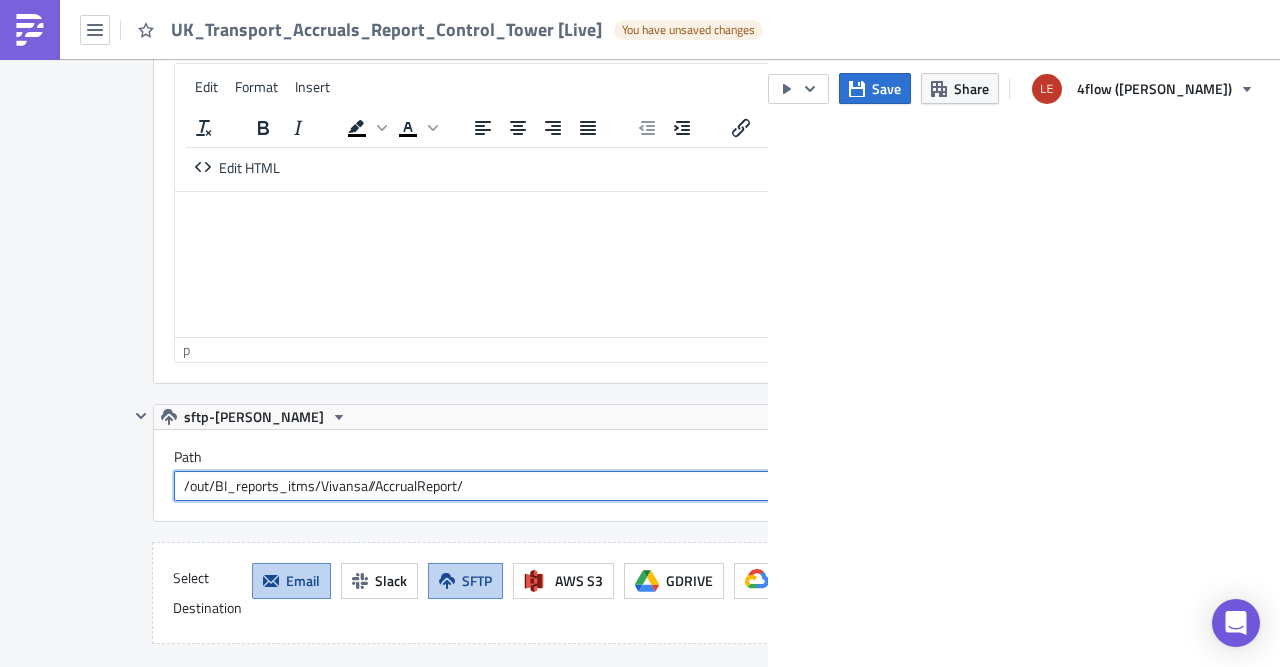 click on "/out/BI_reports_itms/Vivansa//AccrualReport/" at bounding box center (555, 486) 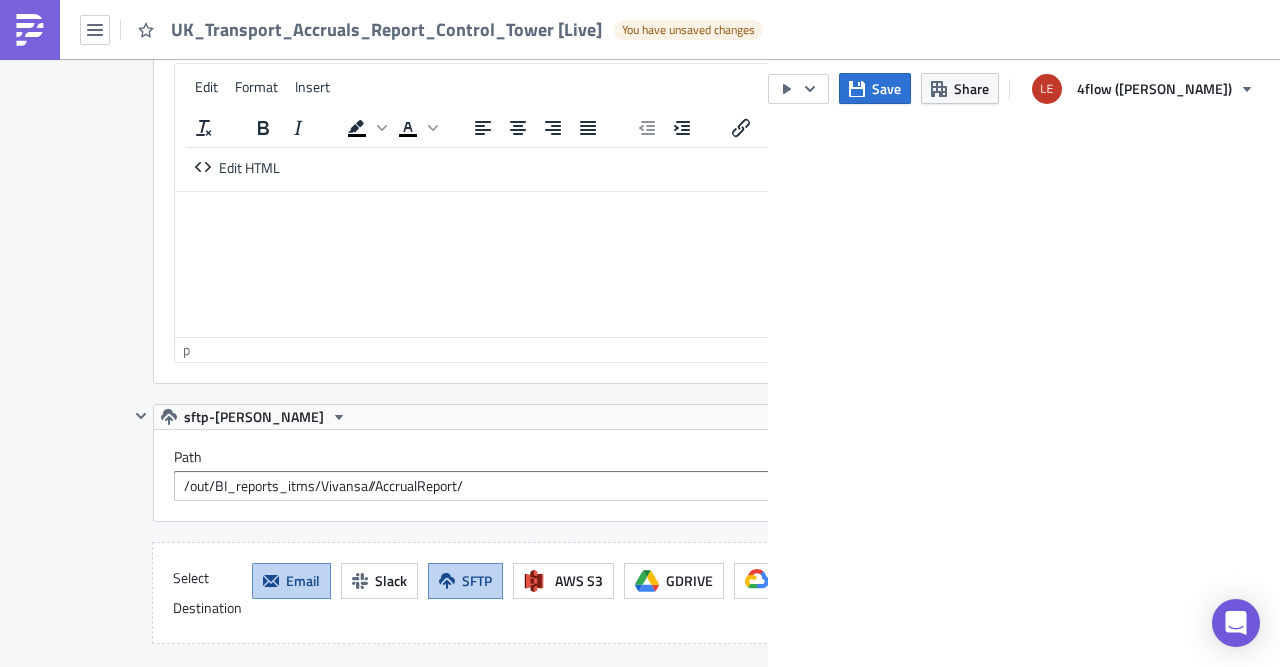 click on "Destinations Define where should your report be delivered." at bounding box center [74, 122] 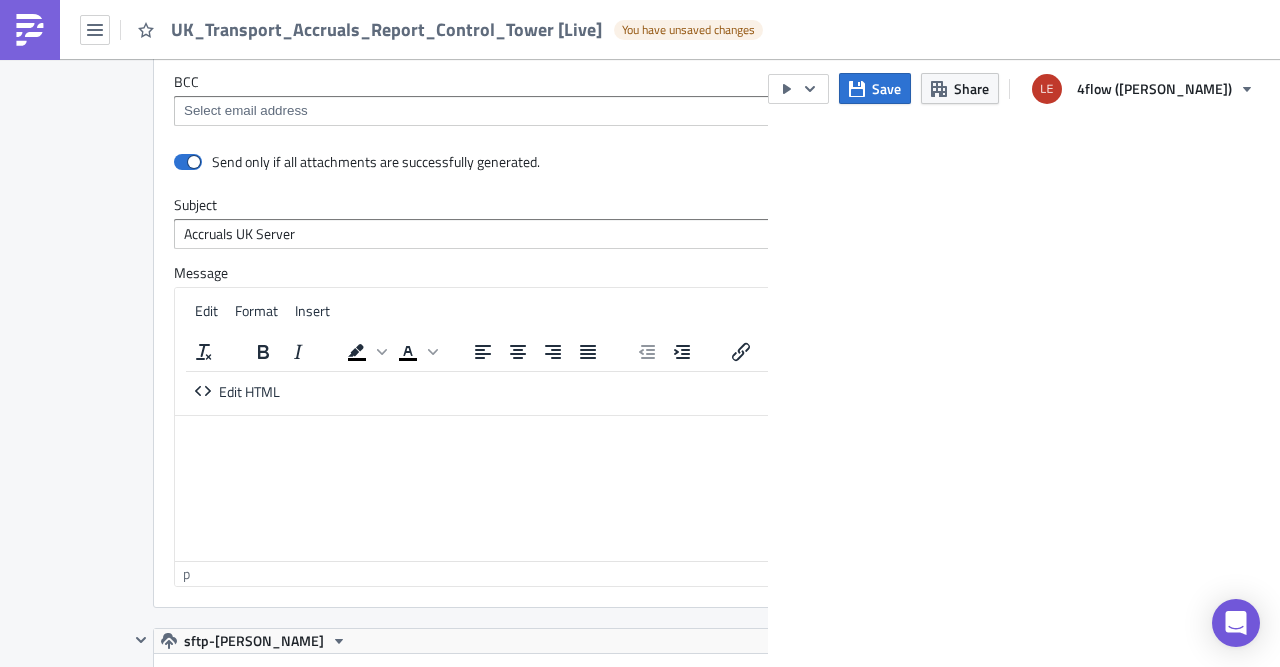 scroll, scrollTop: 1824, scrollLeft: 0, axis: vertical 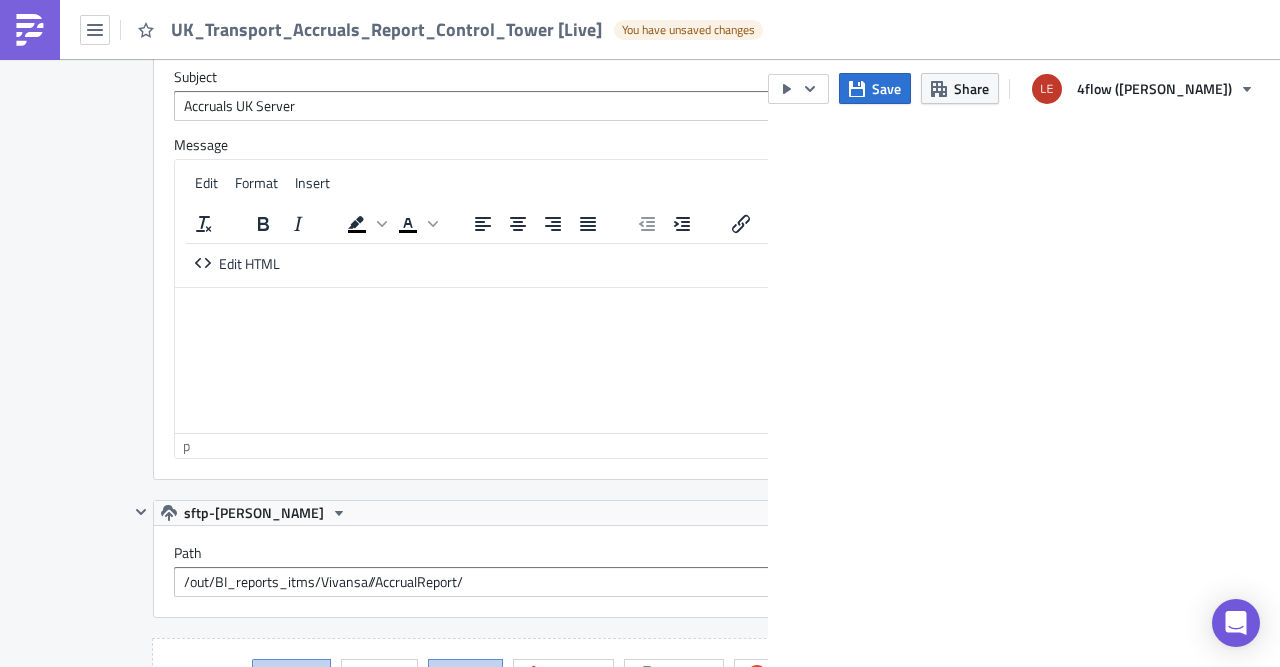 click at bounding box center (555, 303) 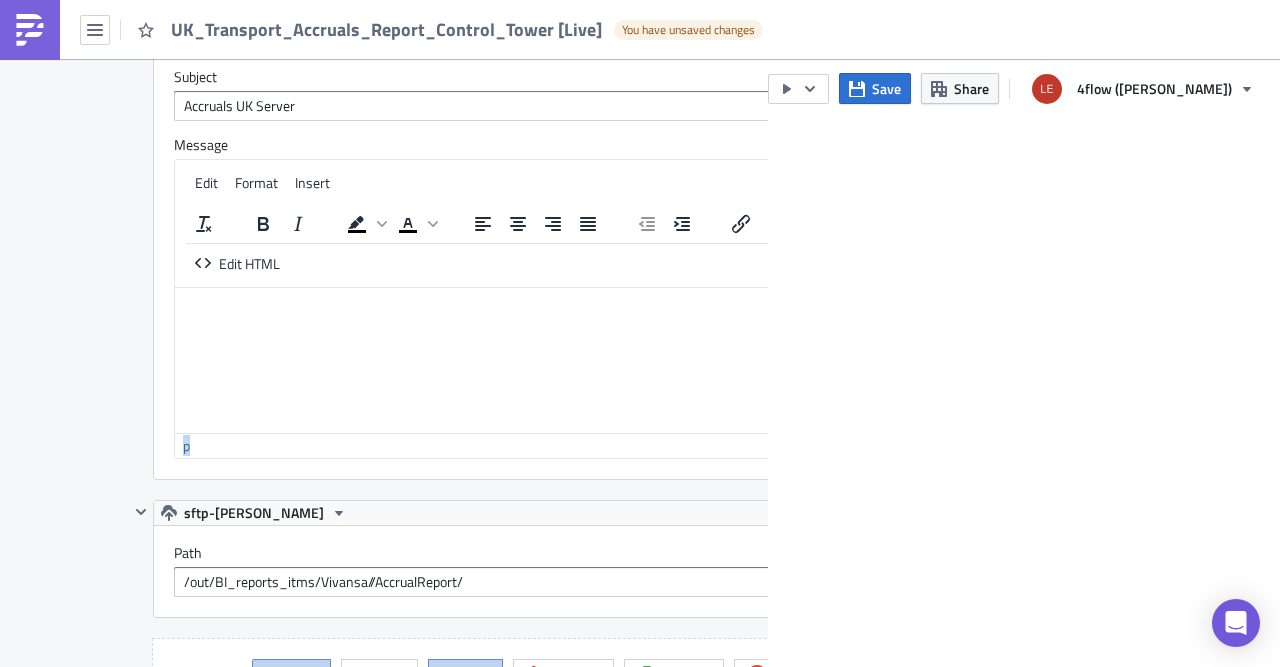 click on "p" at bounding box center (548, 445) 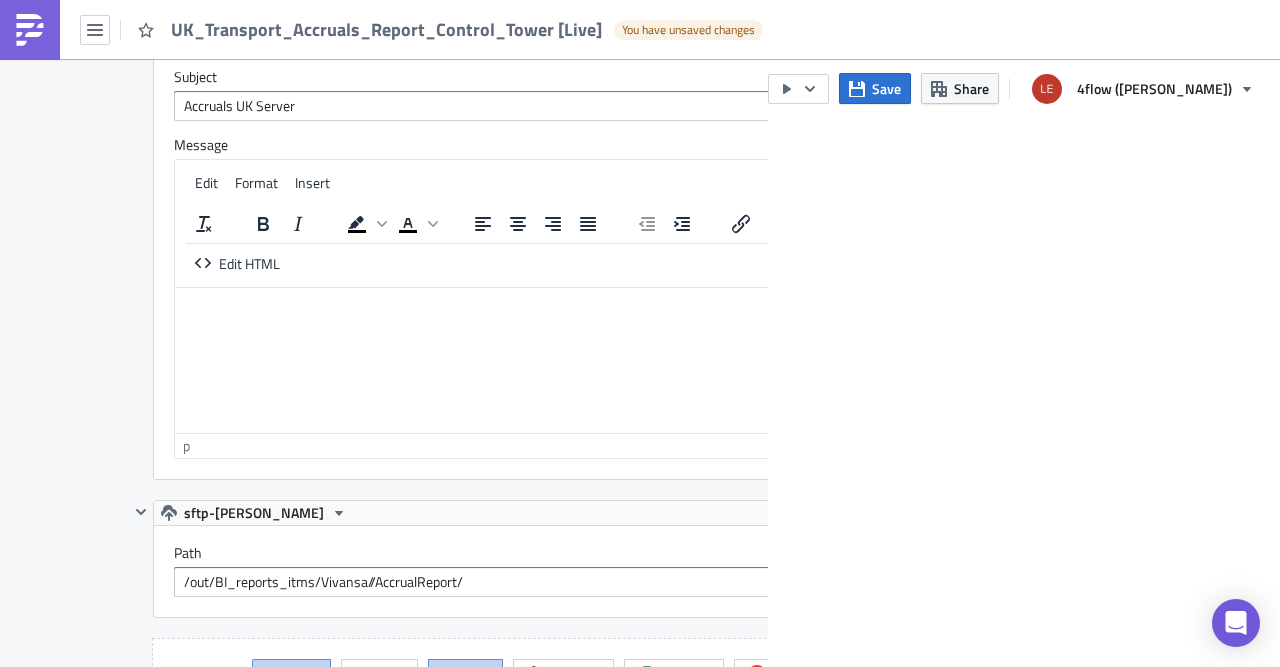 click on "Destinations Define where should your report be delivered." at bounding box center (74, 218) 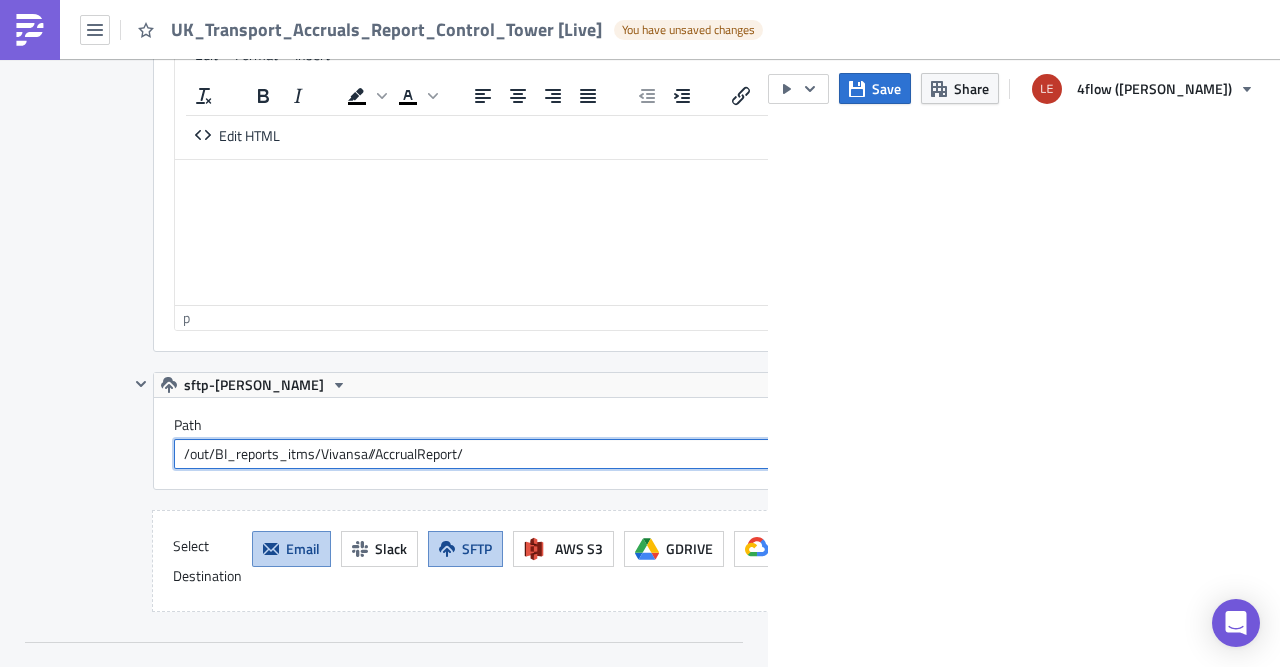 click on "/out/BI_reports_itms/Vivansa//AccrualReport/" at bounding box center [555, 454] 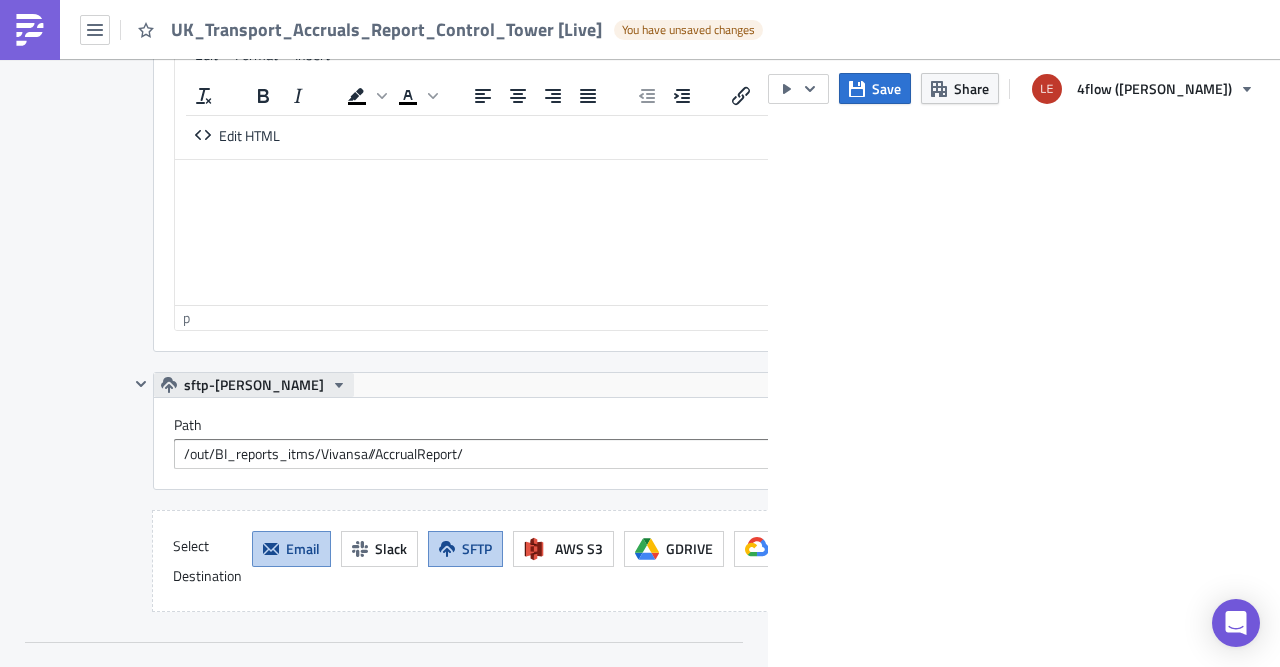 click on "sftp-[PERSON_NAME]" at bounding box center [254, 385] 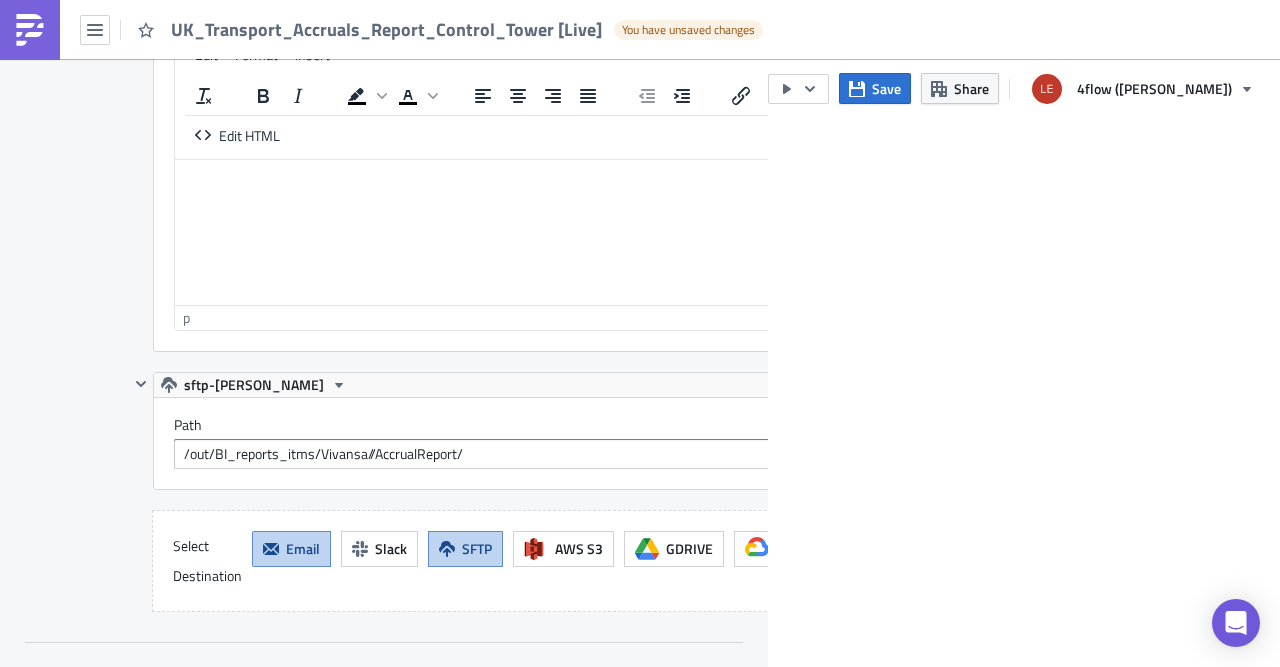 click on "Destinations Define where should your report be delivered." at bounding box center [74, 90] 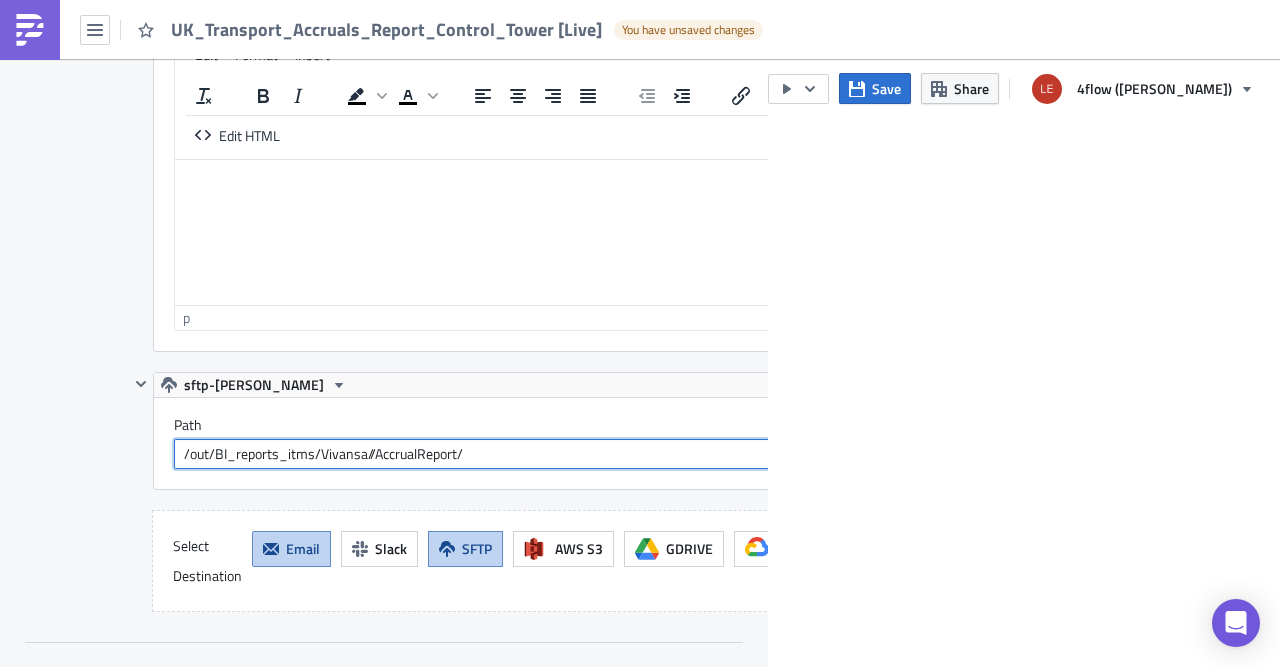click on "/out/BI_reports_itms/Vivansa//AccrualReport/" at bounding box center [555, 454] 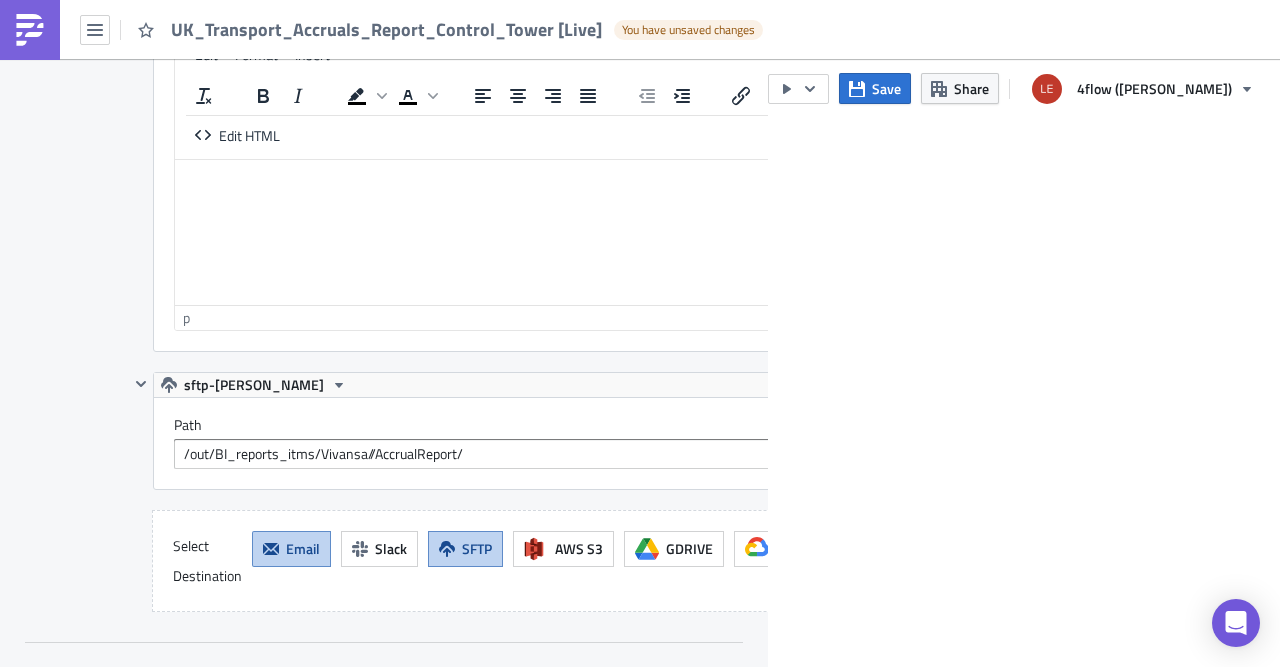 click on "Destinations Define where should your report be delivered." at bounding box center (74, 90) 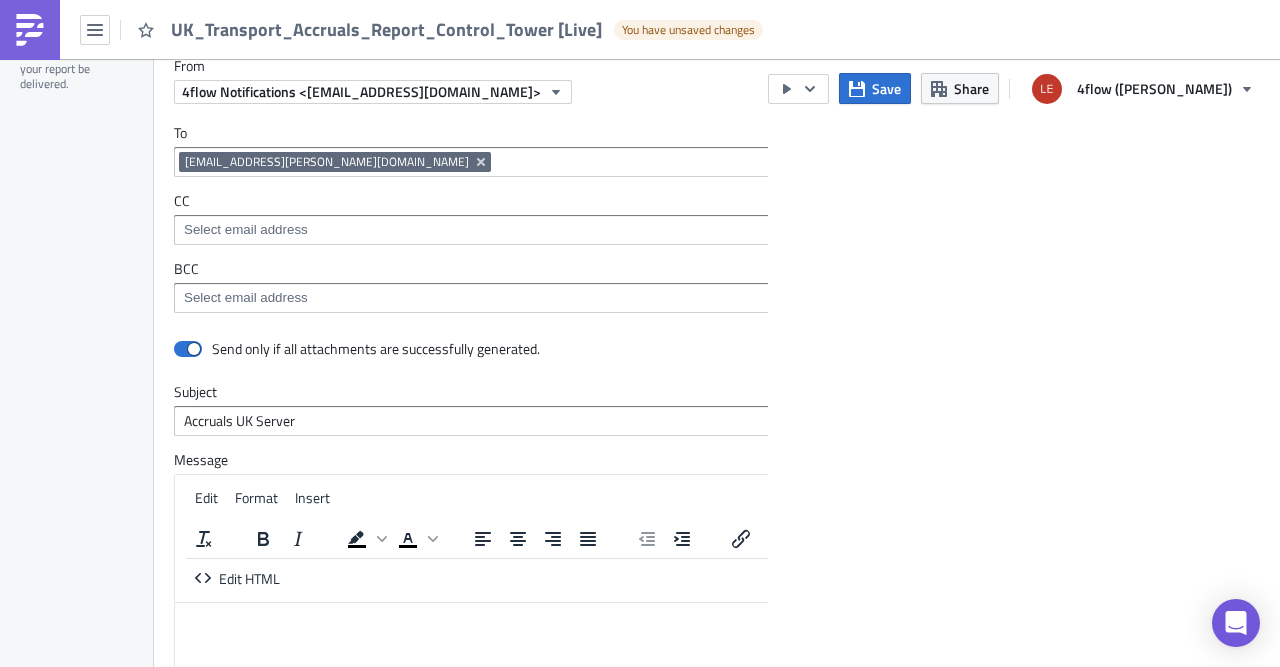 scroll, scrollTop: 2080, scrollLeft: 0, axis: vertical 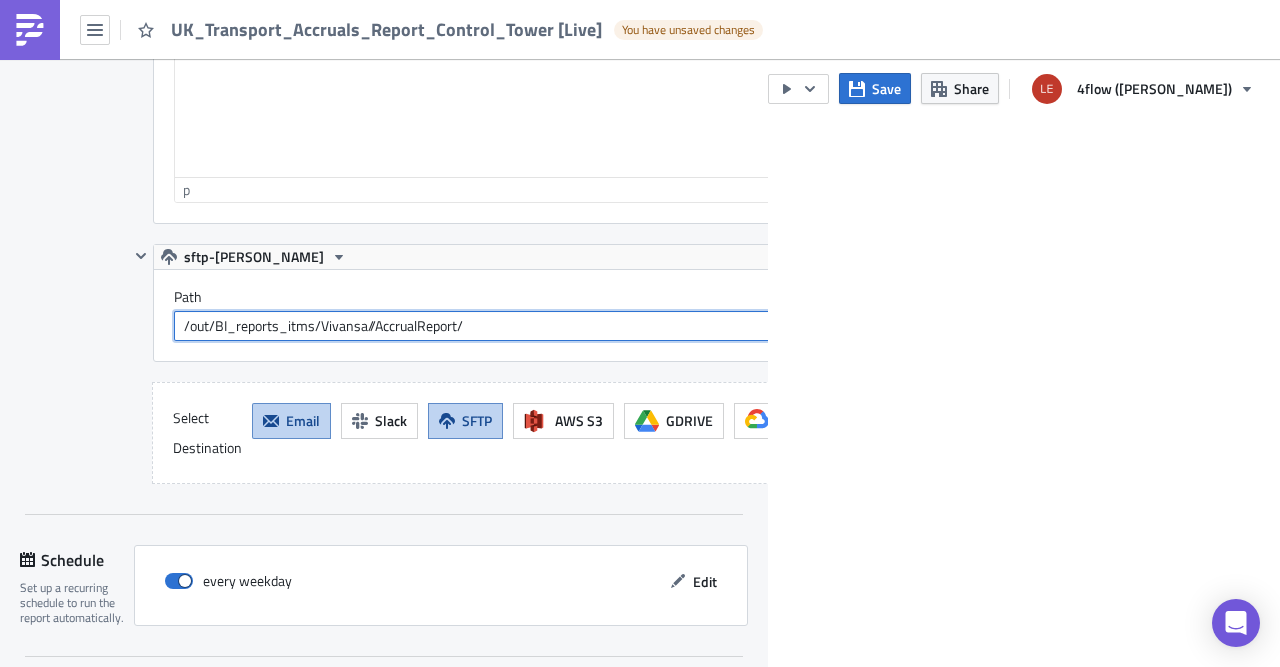 click on "/out/BI_reports_itms/Vivansa//AccrualReport/" at bounding box center [555, 326] 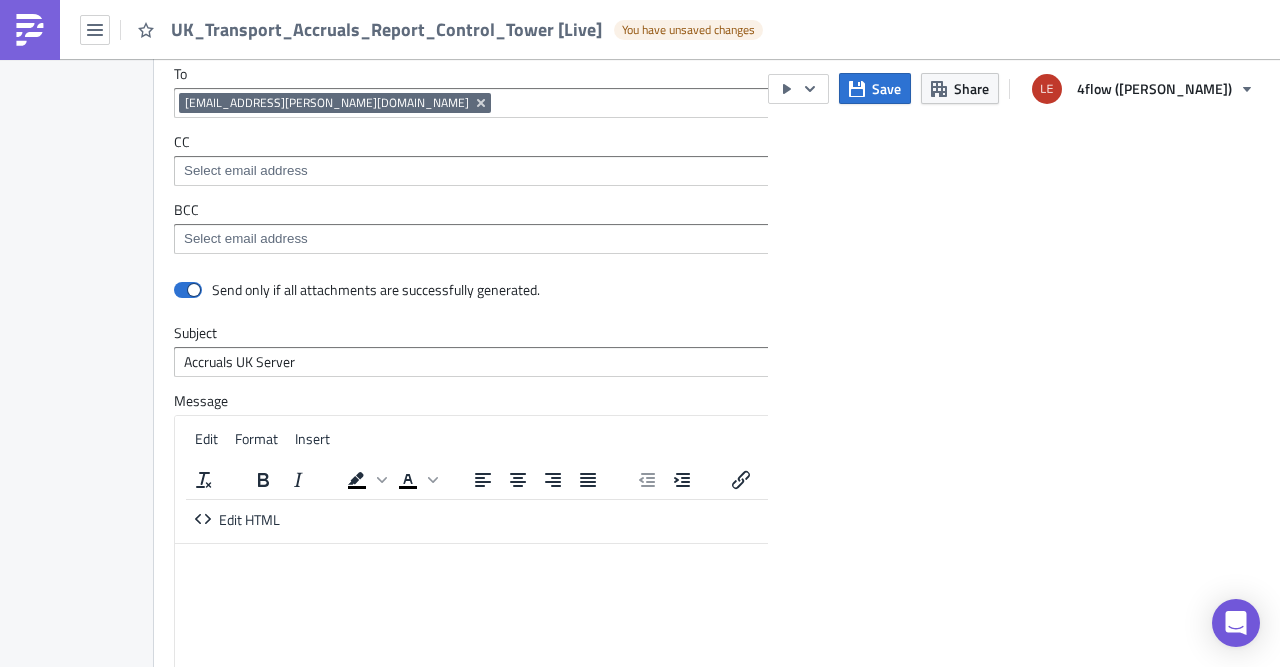 scroll, scrollTop: 1696, scrollLeft: 0, axis: vertical 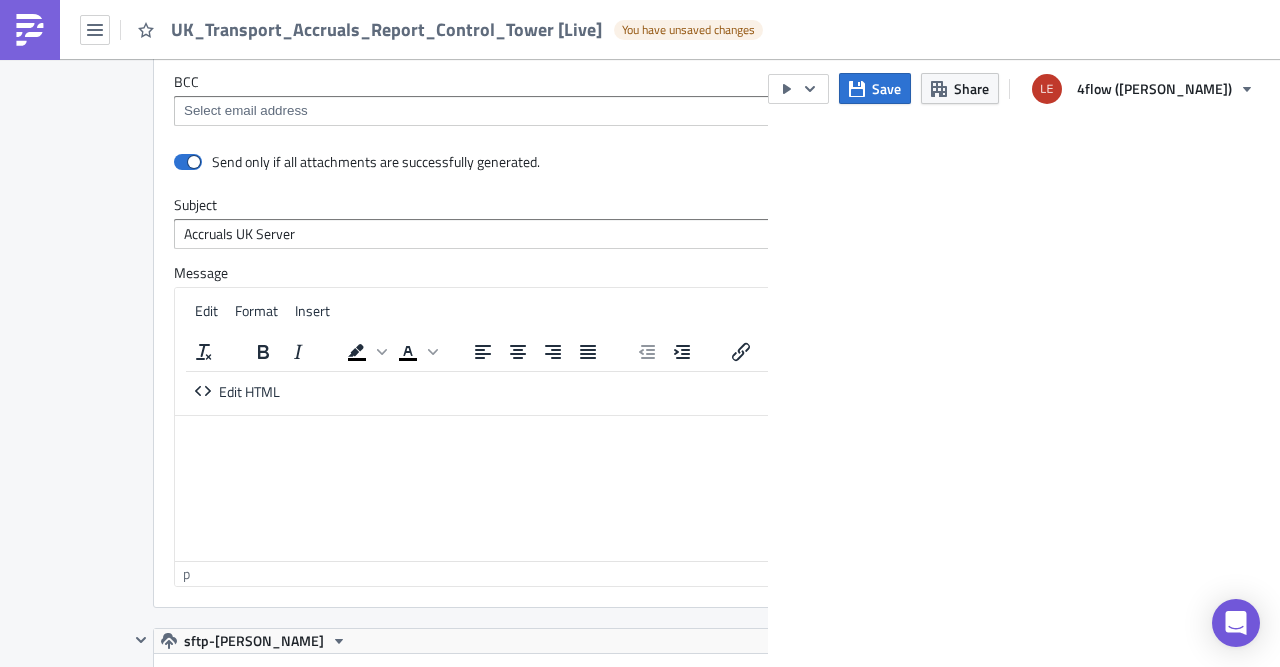 click on "Destinations Define where should your report be delivered." at bounding box center (74, 346) 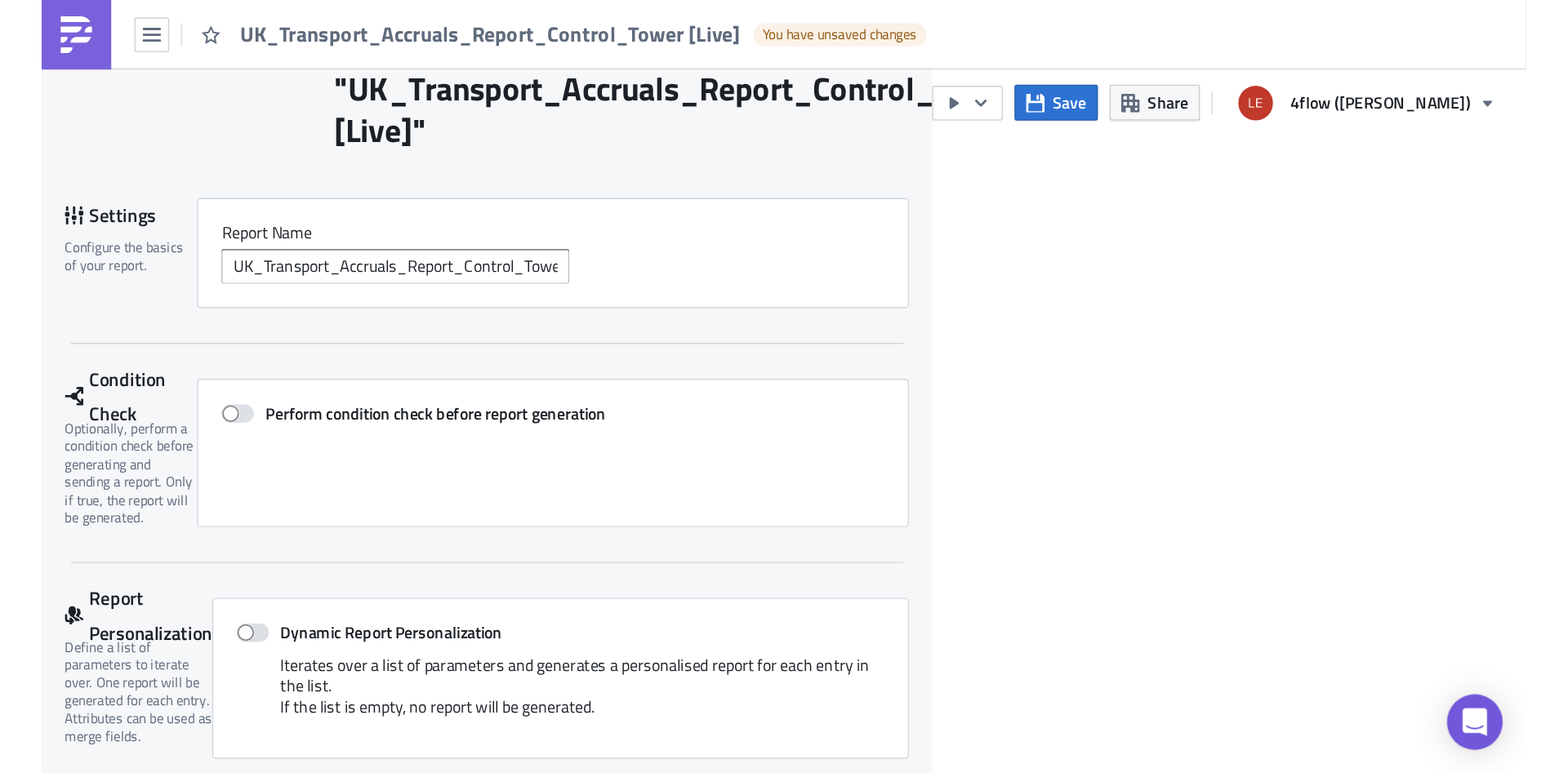 scroll, scrollTop: 0, scrollLeft: 0, axis: both 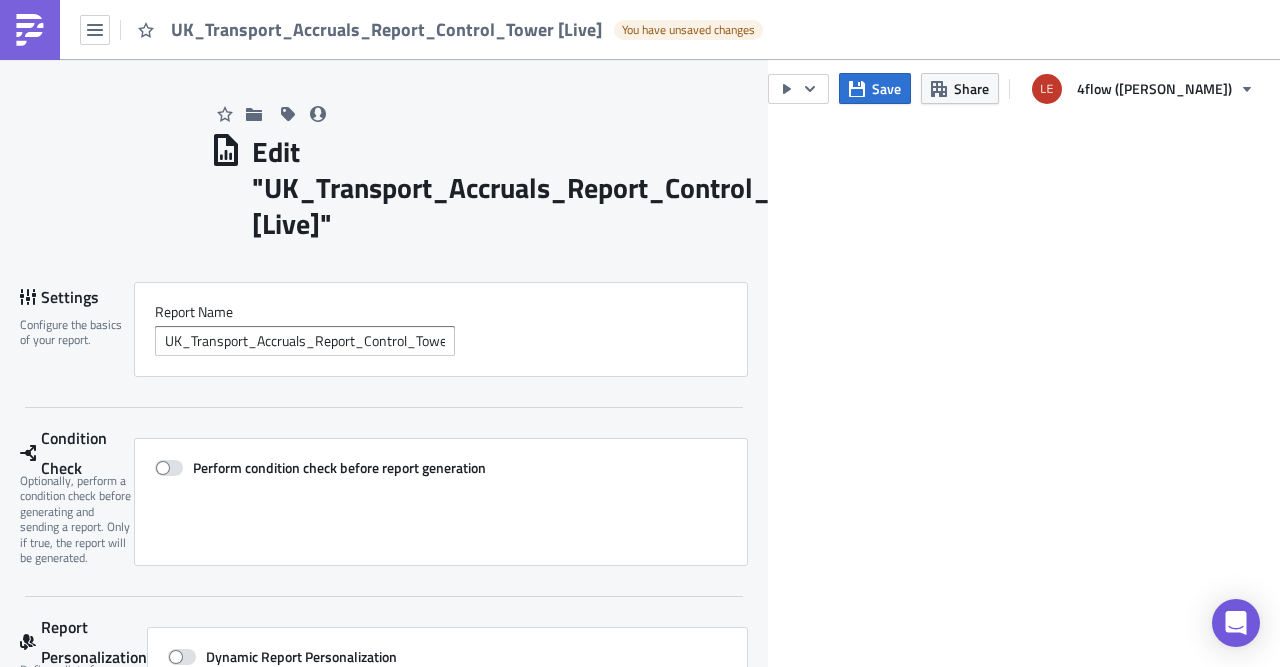click on "Edit " UK_Transport_Accruals_Report_Control_Tower [Live] "  Draft" at bounding box center (479, 185) 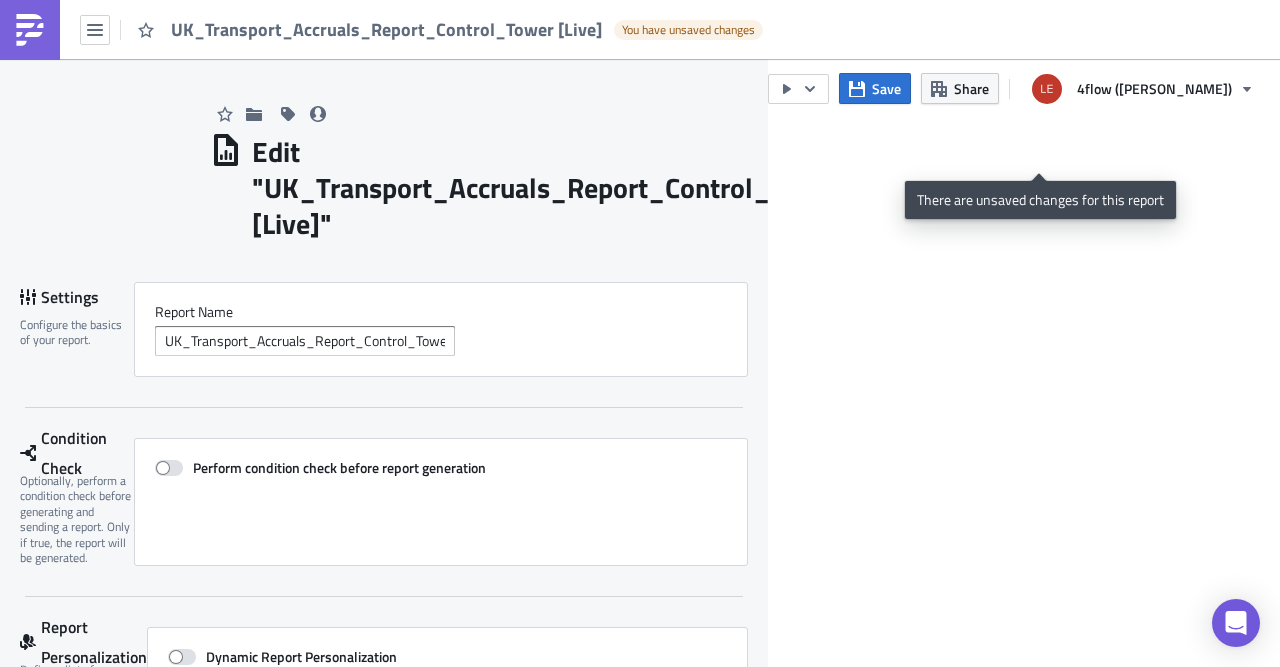 click on "Draft" at bounding box center (880, 232) 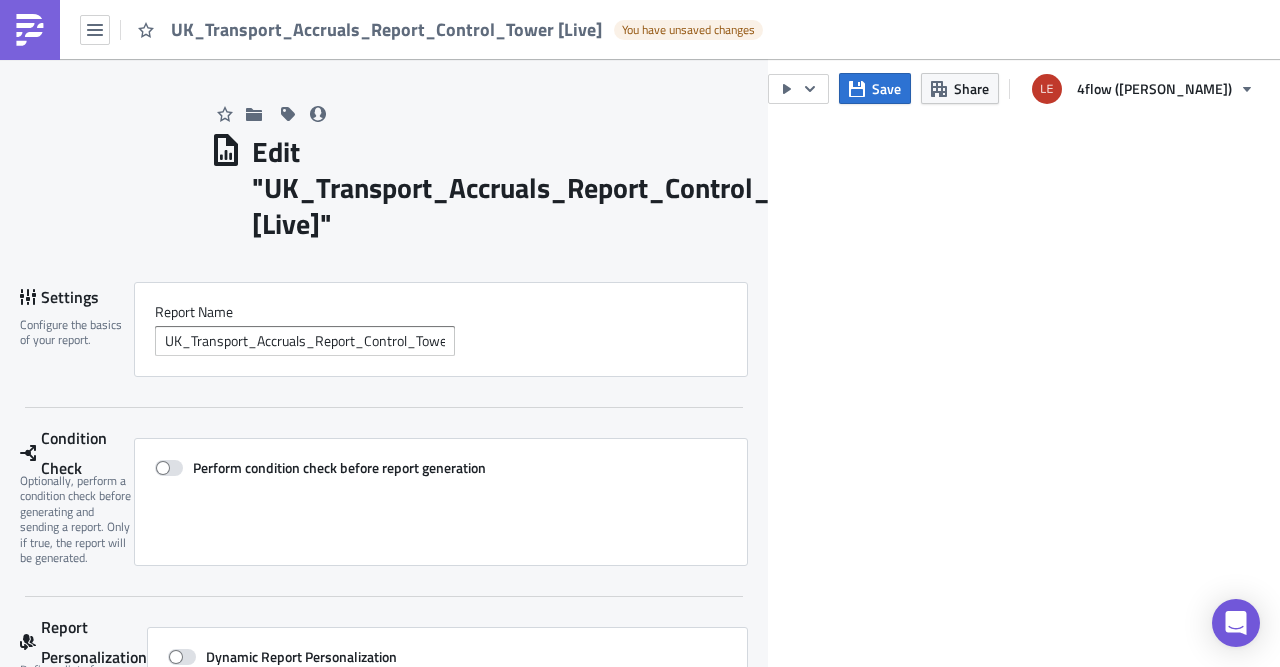click on "Edit " UK_Transport_Accruals_Report_Control_Tower [Live] "  Draft" at bounding box center (479, 185) 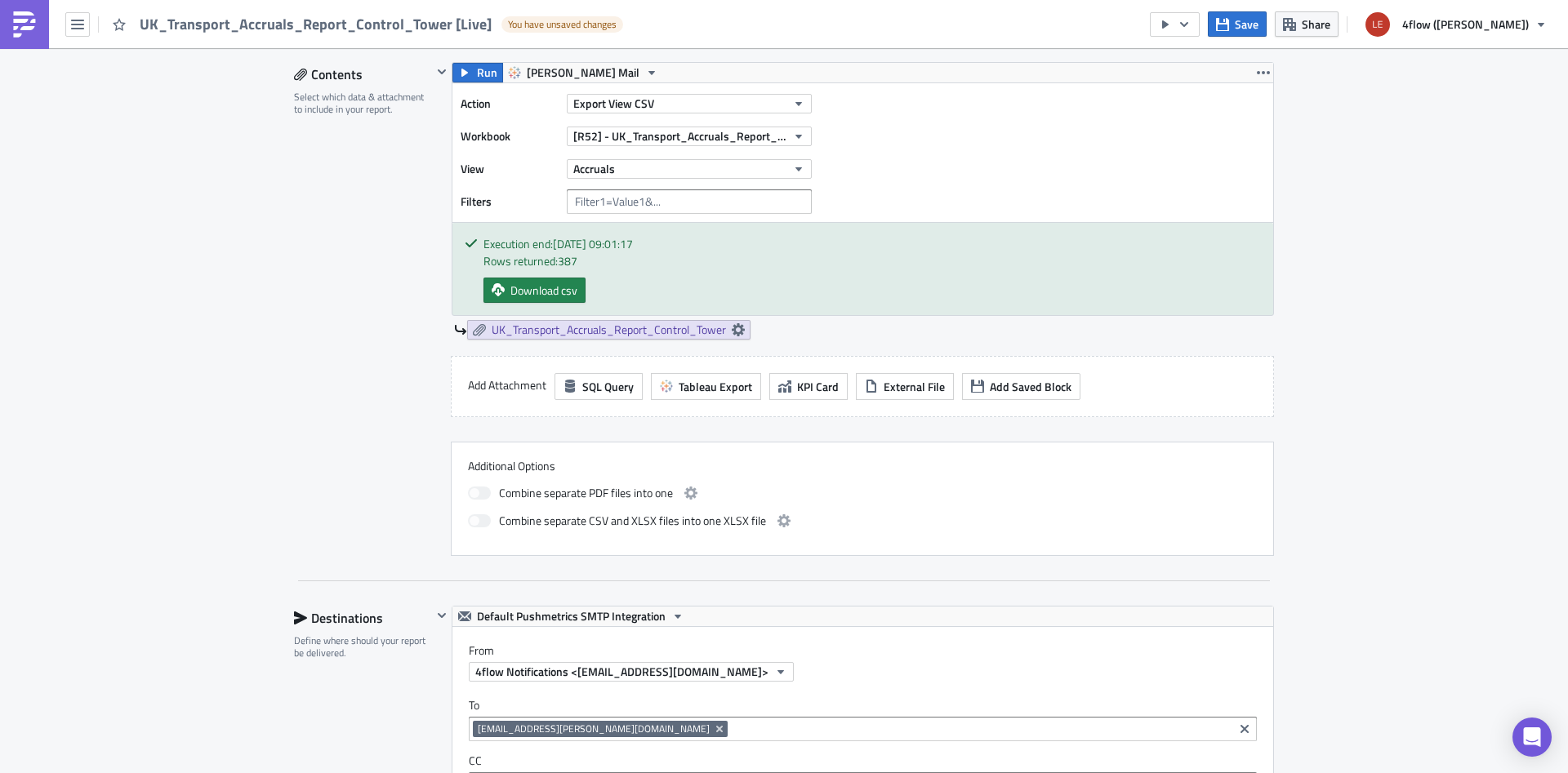 scroll, scrollTop: 1028, scrollLeft: 0, axis: vertical 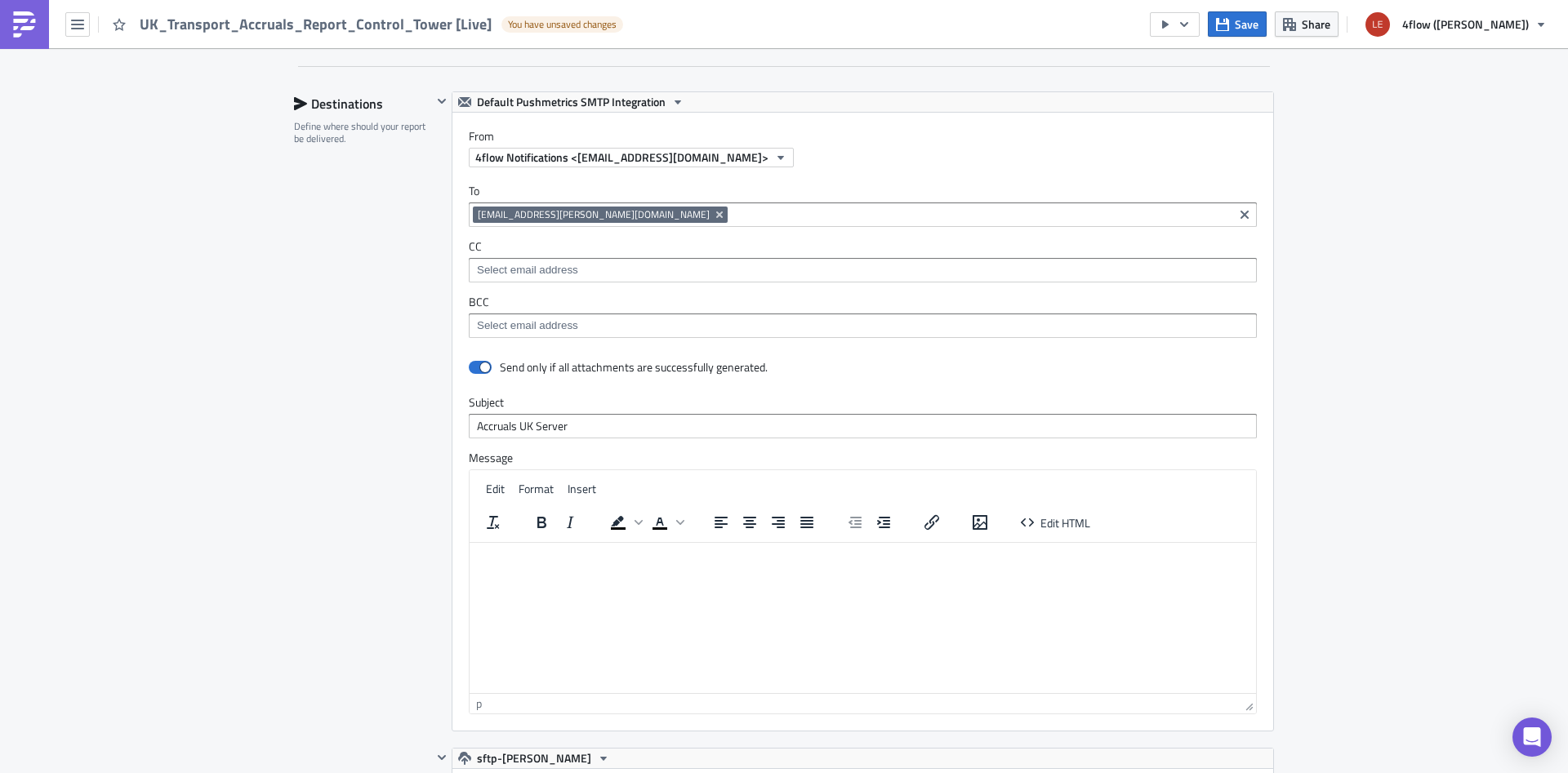 click on "Edit " UK_Transport_Accruals_Report_Control_Tower [Live] "  Draft Settings Configure the basics of your report. Report Nam﻿e   UK_Transport_Accruals_Report_Control_Tower [Live] Condition Check Optionally, perform a condition check before generating and sending a report. Only if true, the report will be generated. Perform condition check before report generation Report Personalization Define a list of parameters to iterate over. One report will be generated for each entry. Attributes can be used as merge fields. Dynamic Report Personalization Iterates over a list of parameters and generates a personalised report for each entry in the list. If the list is empty, no report will be generated. Contents Select which data & attachment to include in your report. Run [PERSON_NAME] Mail Action   Export View CSV Workbook   [R52] - UK_Transport_Accruals_Report_Control_Tower View   Accruals Filters   Execution end:  [DATE] 09:01:17 Rows returned:  387 Download csv UK_Transport_Accruals_Report_Control_Tower Add Attachment" at bounding box center (784, 122) 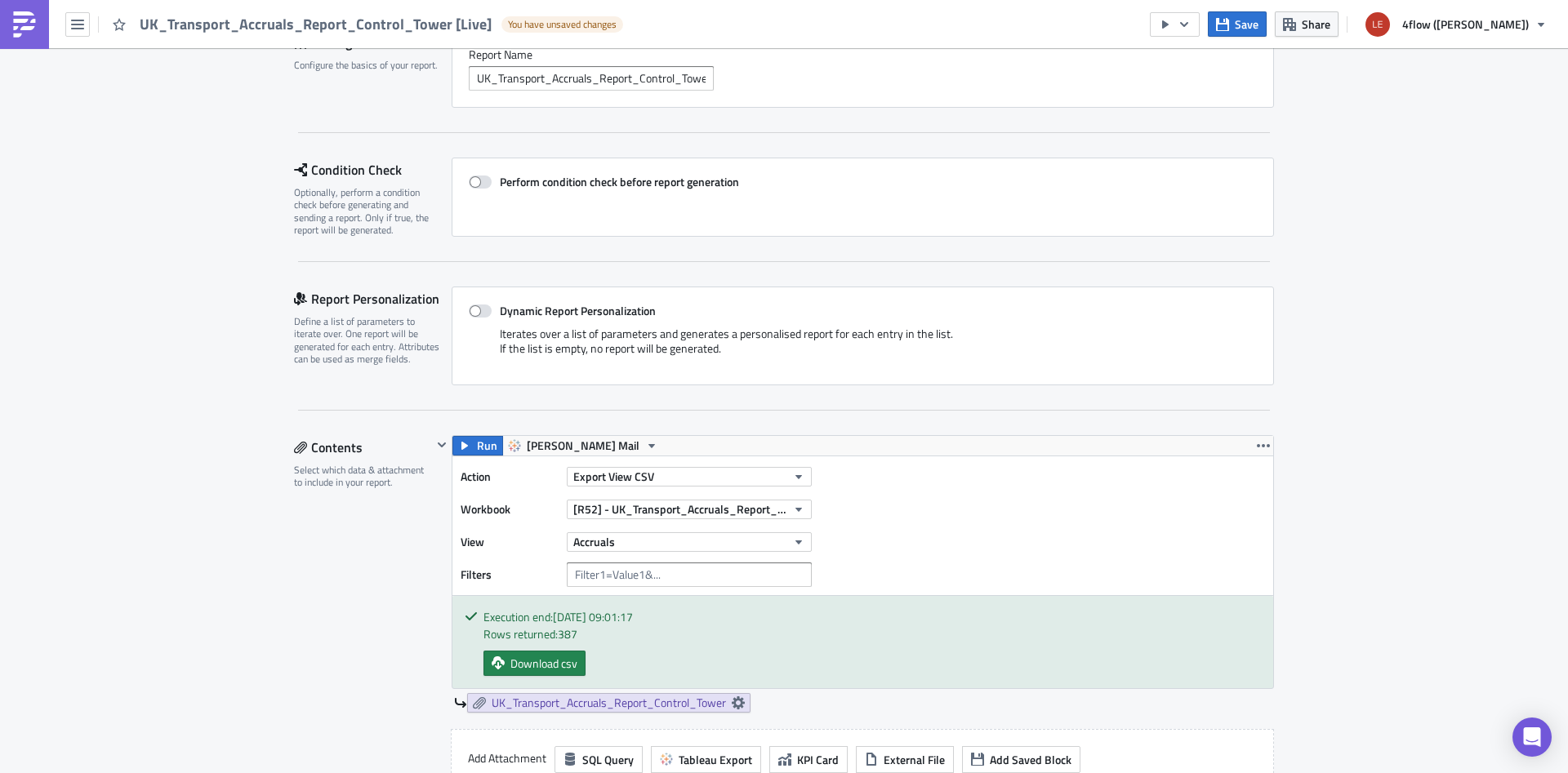 scroll, scrollTop: 0, scrollLeft: 0, axis: both 